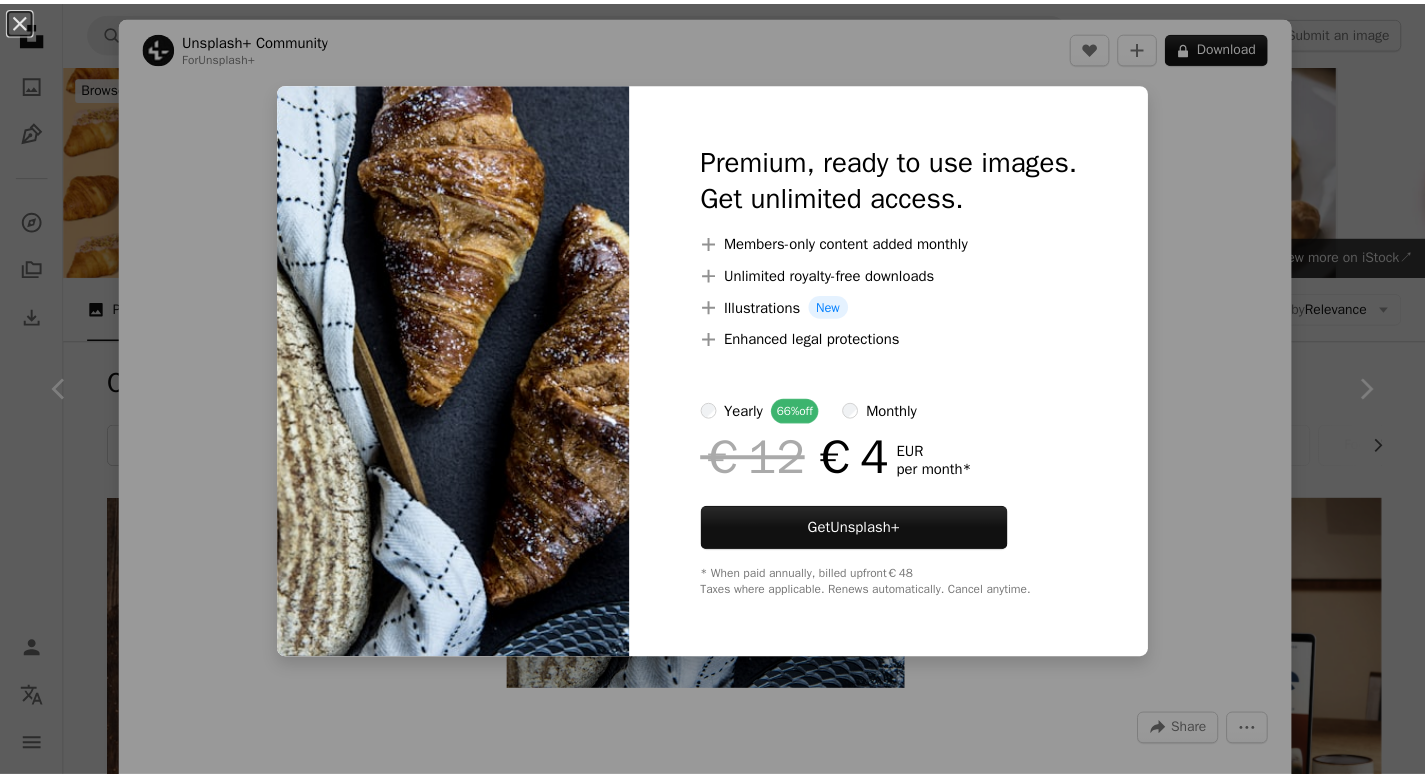 scroll, scrollTop: 12156, scrollLeft: 0, axis: vertical 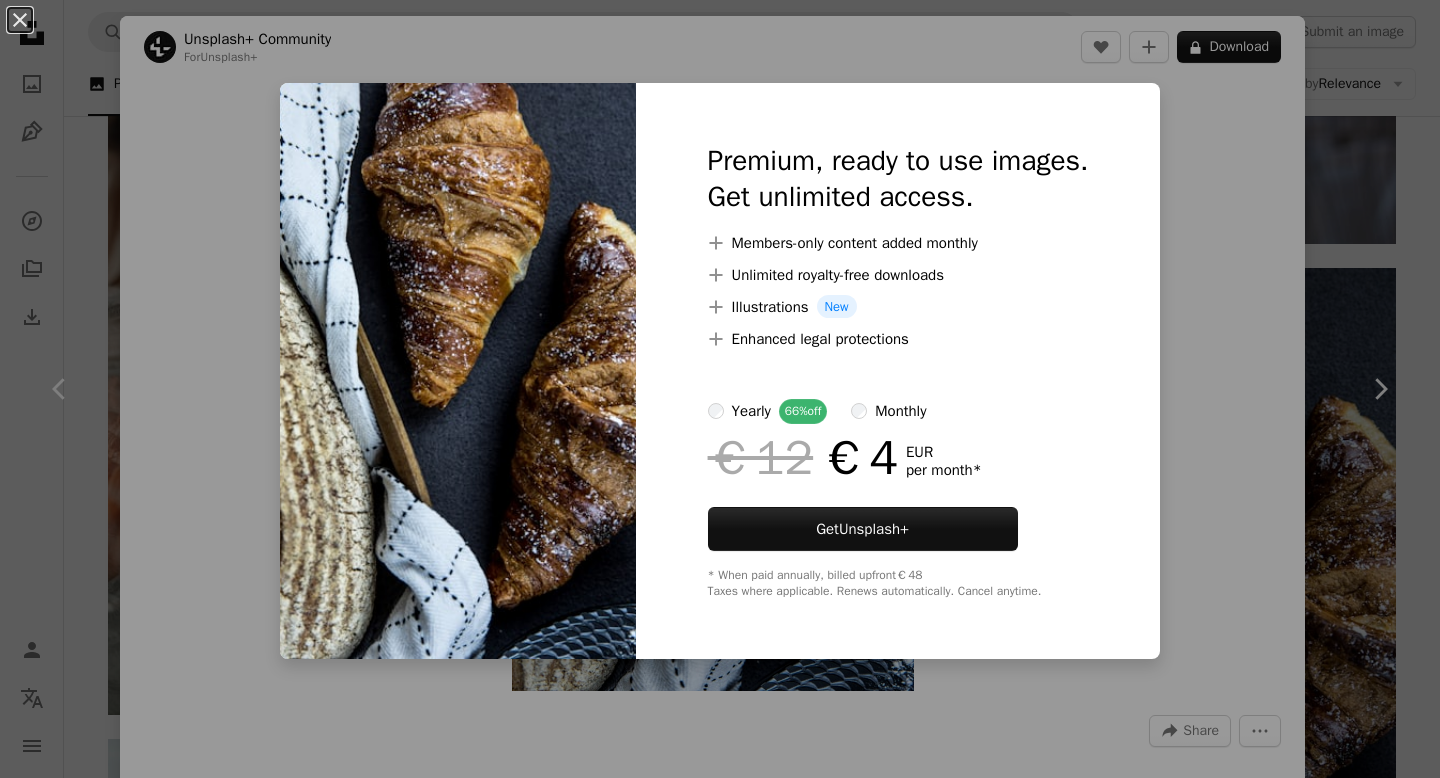 click on "An X shape Premium, ready to use images. Get unlimited access. A plus sign Members-only content added monthly A plus sign Unlimited royalty-free downloads A plus sign Illustrations  New A plus sign Enhanced legal protections yearly 66%  off monthly €12   €4 EUR per month * Get  Unsplash+ * When paid annually, billed upfront  €48 Taxes where applicable. Renews automatically. Cancel anytime." at bounding box center (720, 389) 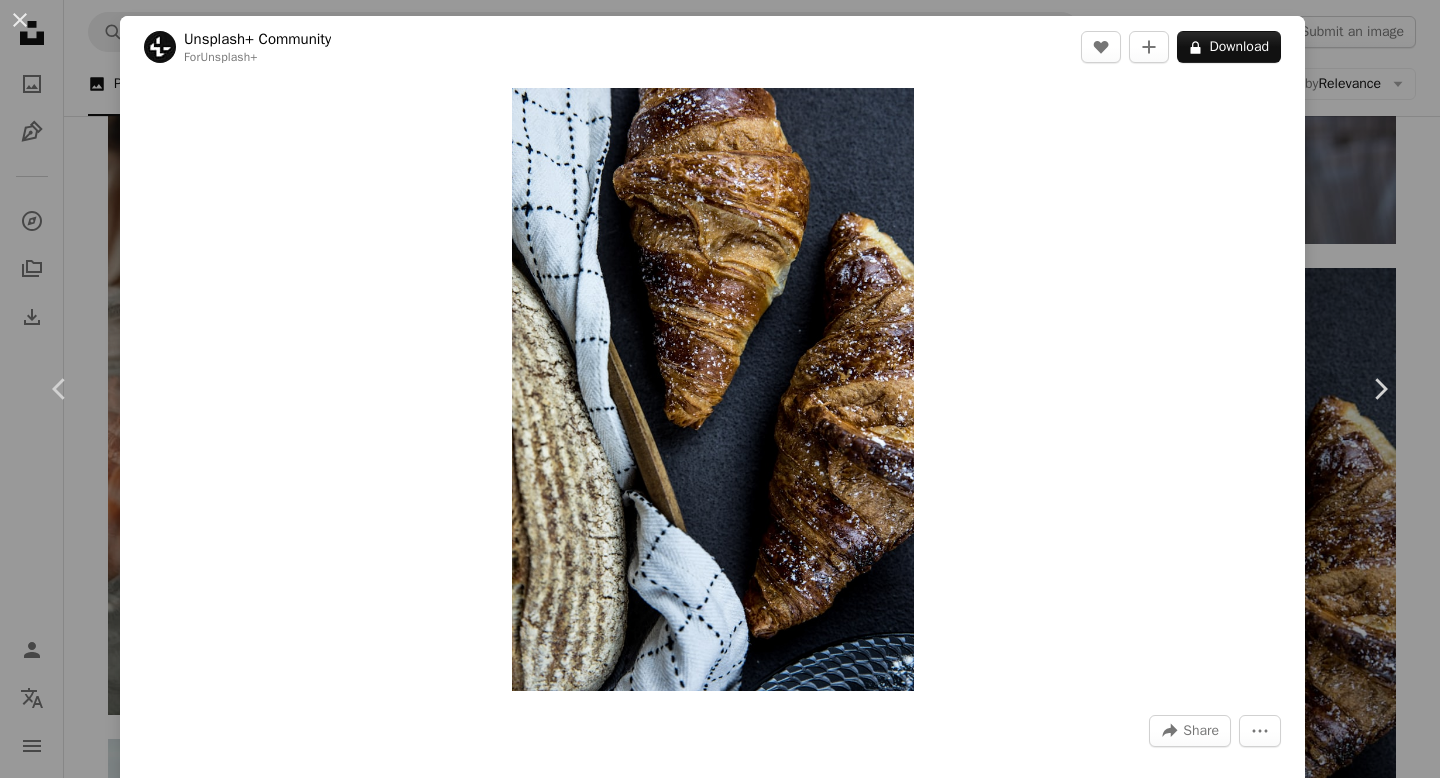 click on "Zoom in" at bounding box center (712, 389) 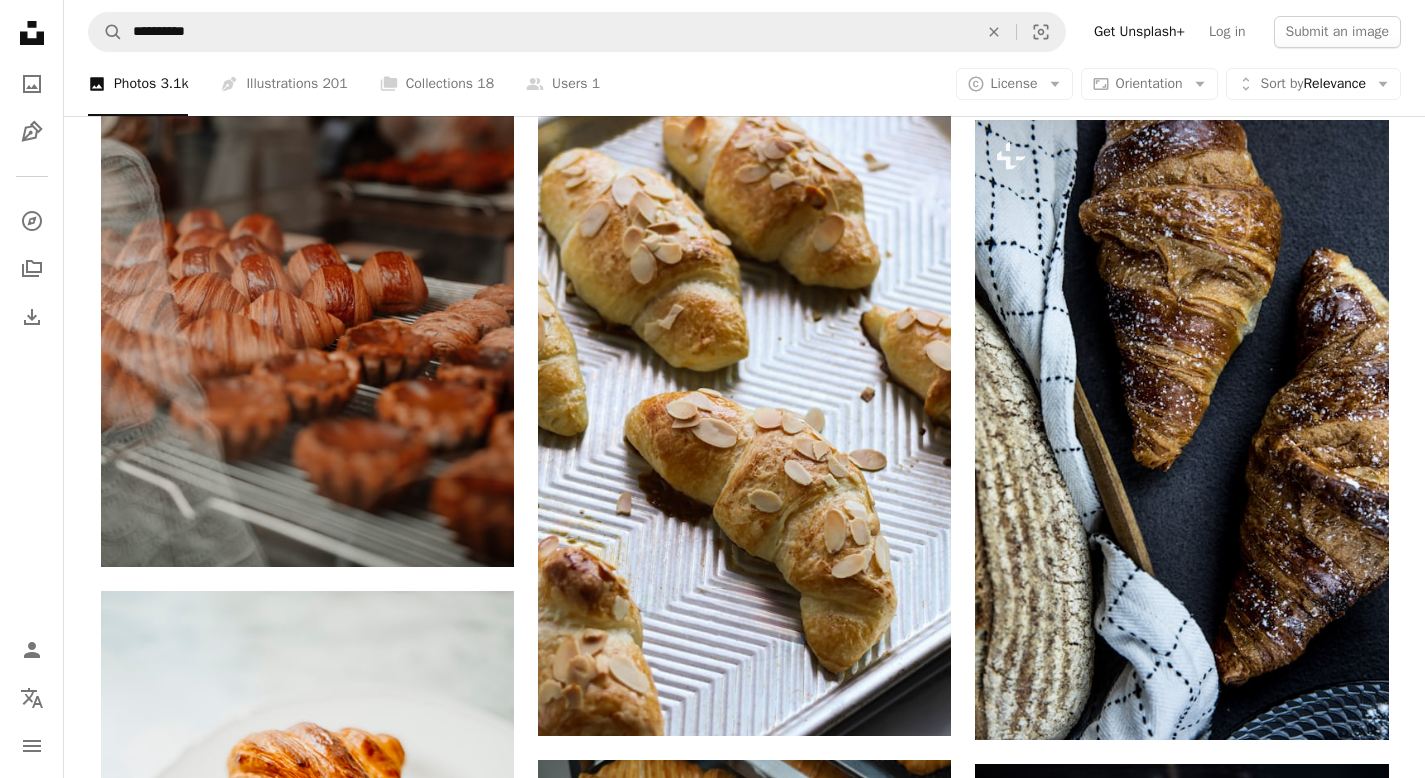 scroll, scrollTop: 12255, scrollLeft: 0, axis: vertical 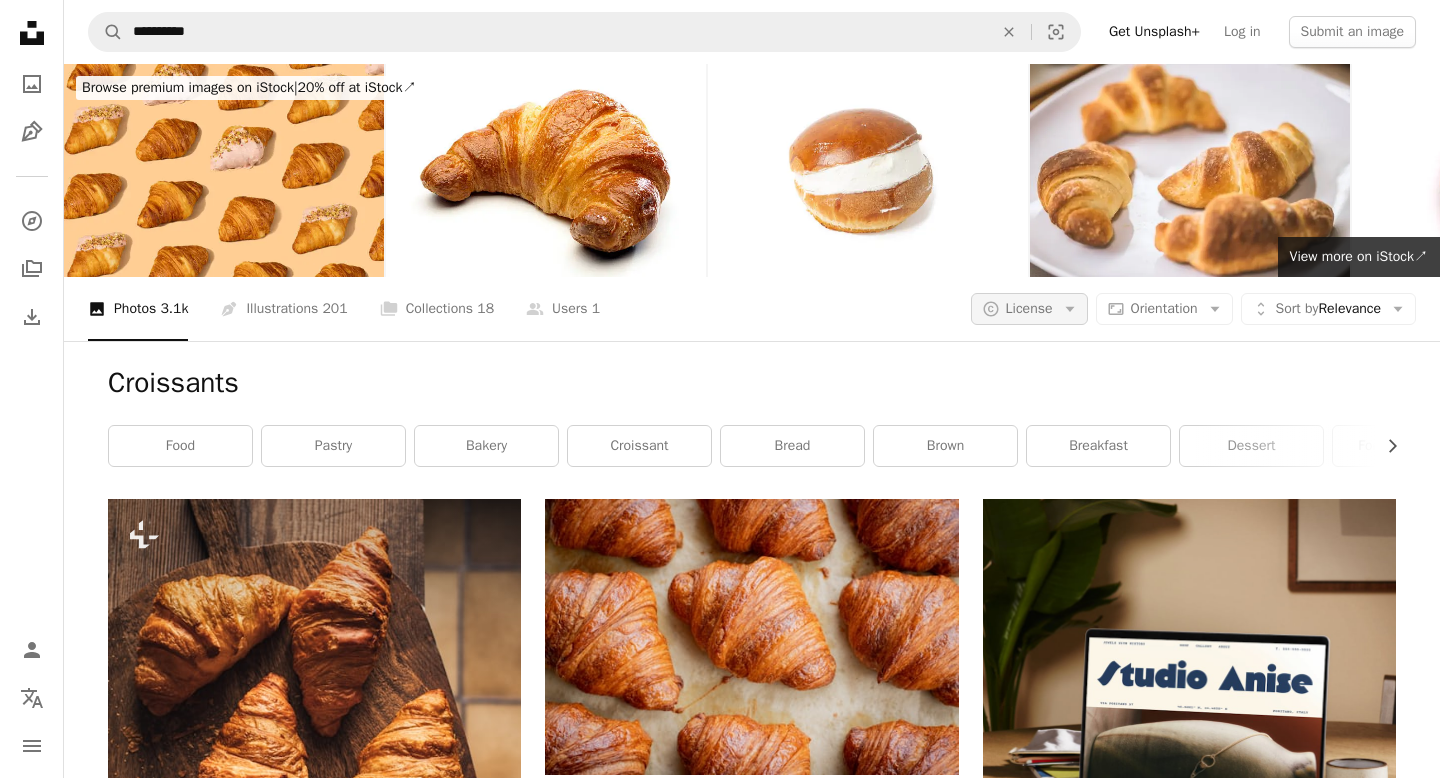 click on "Arrow down" 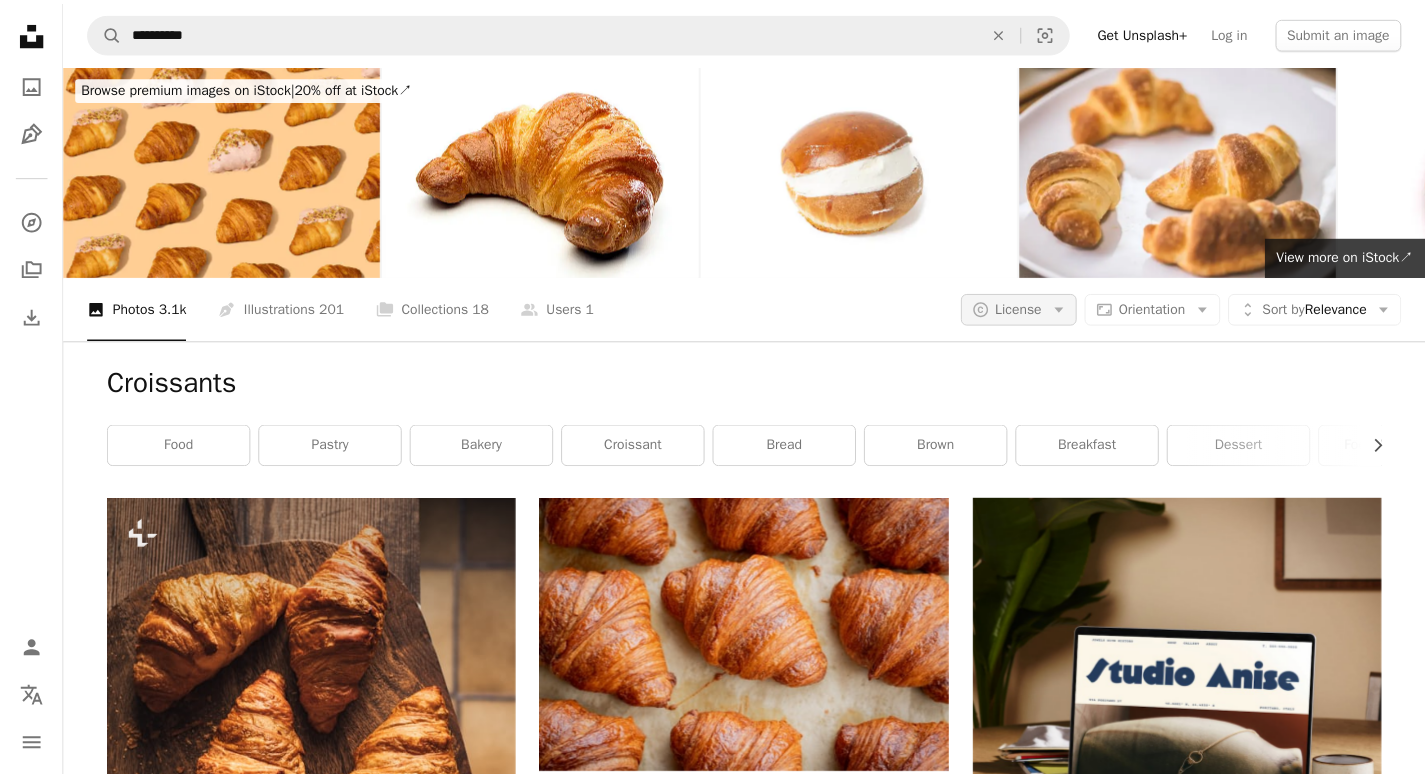 scroll, scrollTop: 12255, scrollLeft: 0, axis: vertical 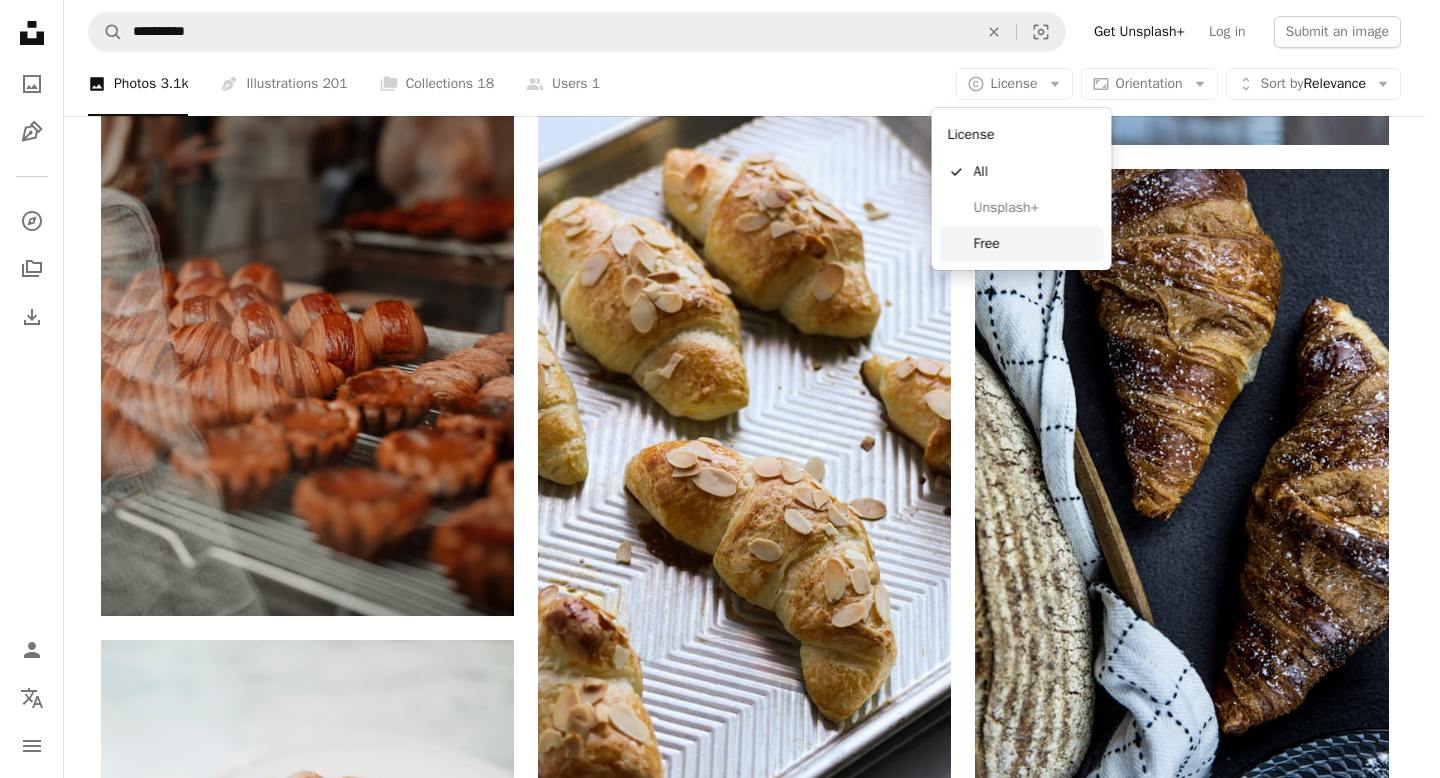 click on "Free" at bounding box center [1035, 244] 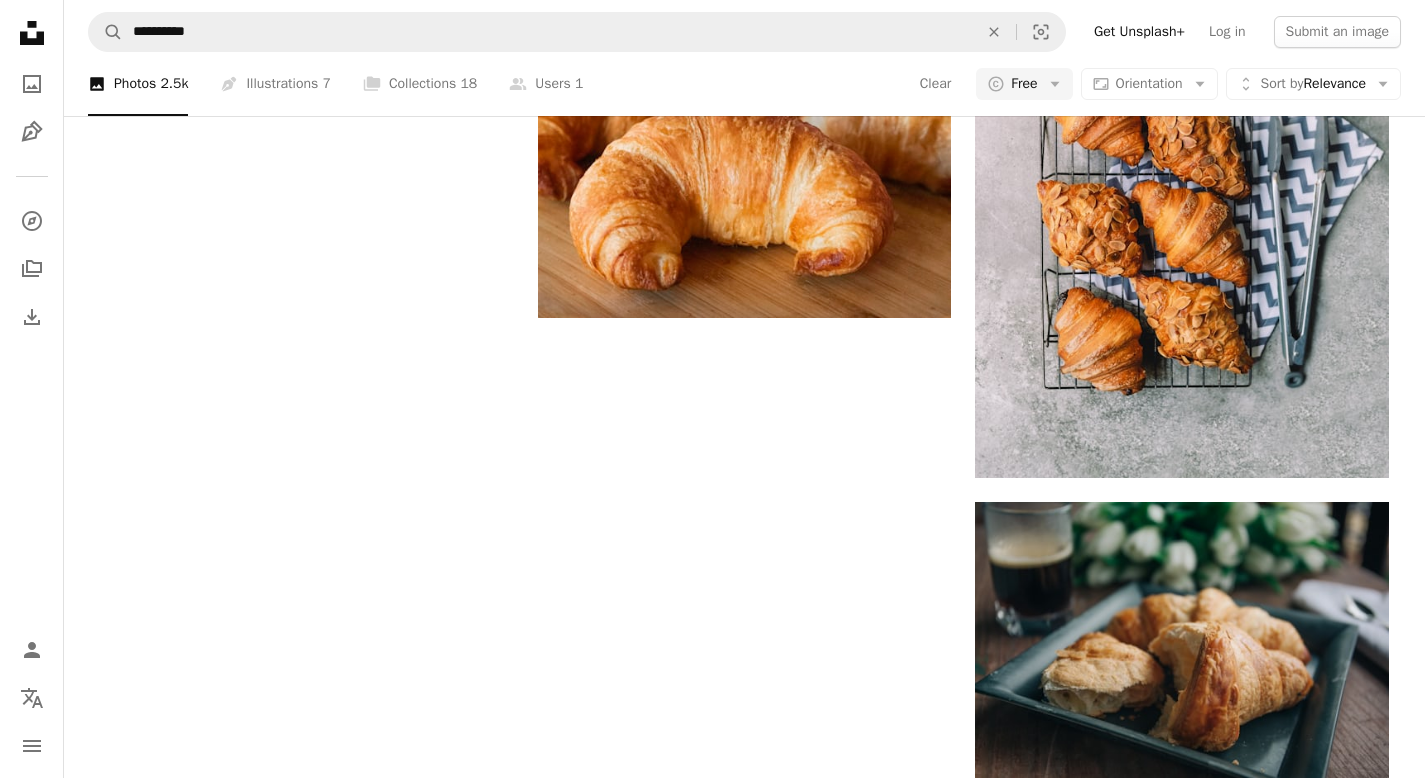 scroll, scrollTop: 989, scrollLeft: 0, axis: vertical 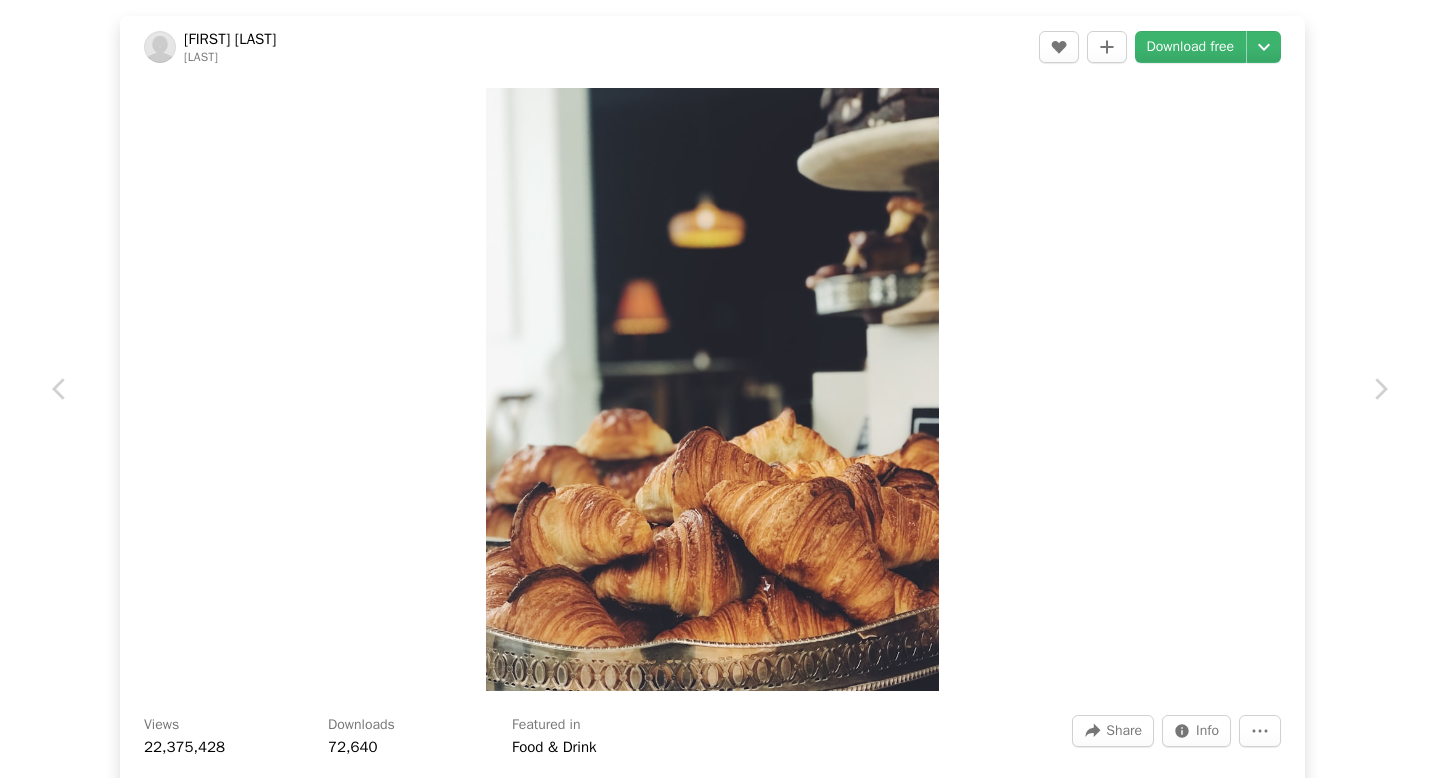click on "An X shape Chevron left Chevron right [FIRST] [LAST] [LAST] A heart A plus sign Download free Chevron down" at bounding box center [712, 47] 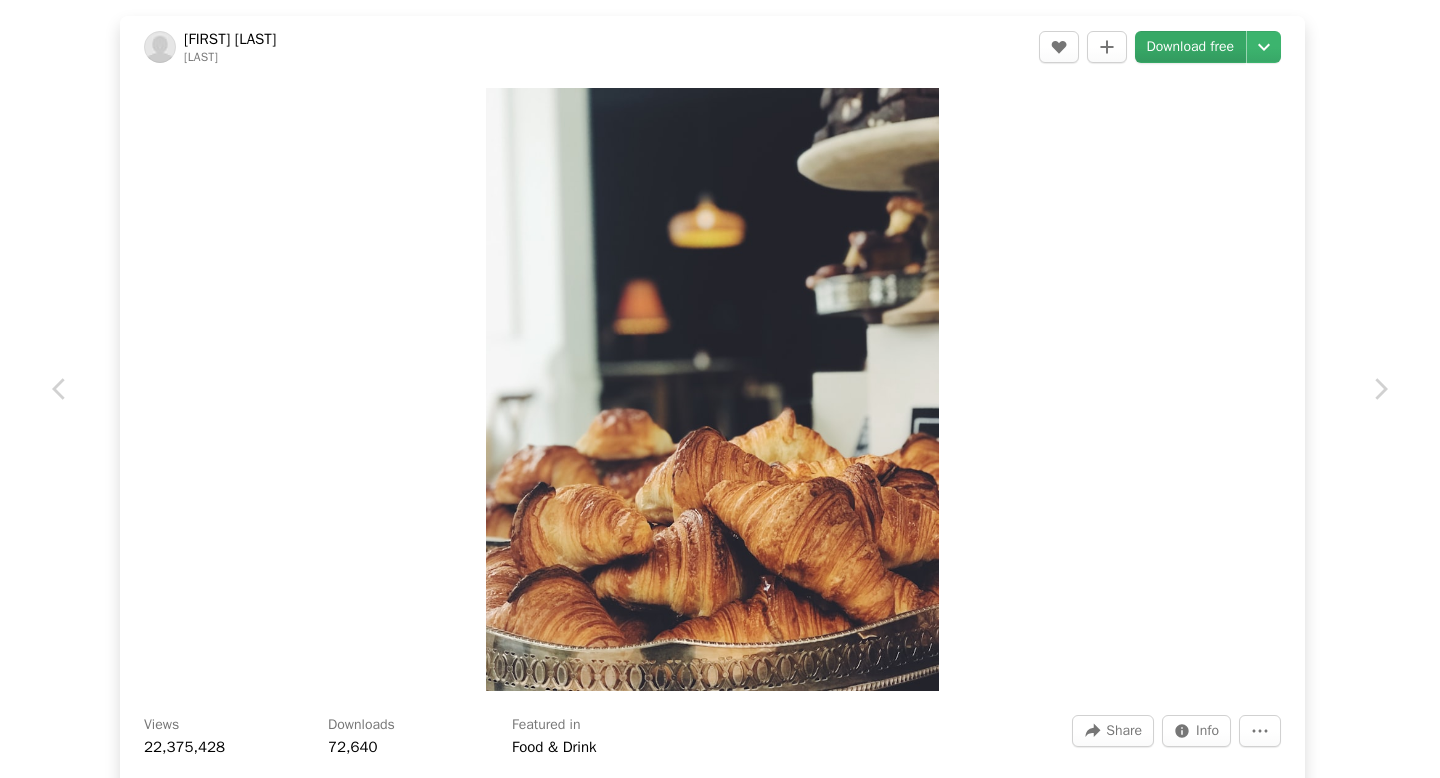 click on "Download free" at bounding box center (1191, 47) 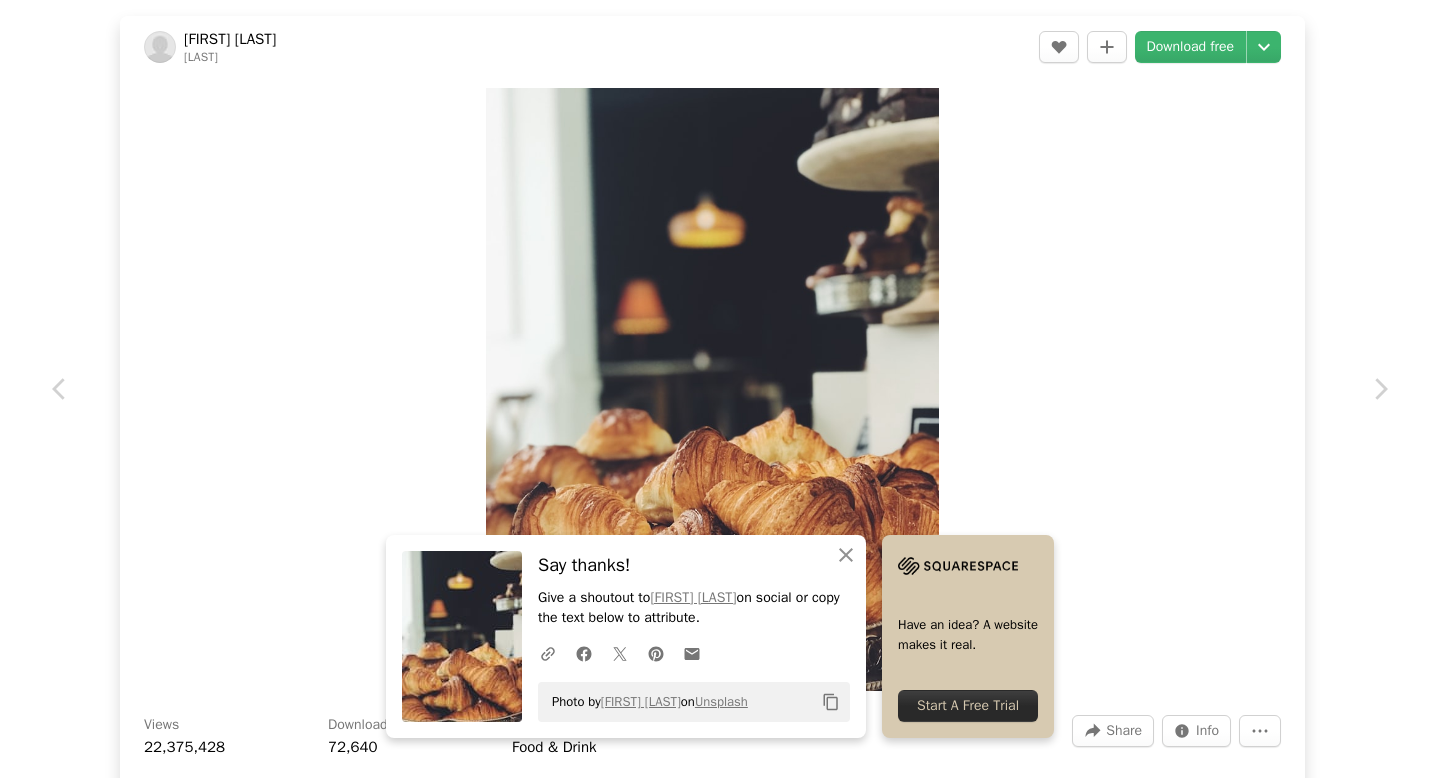 click on "An X shape Chevron left Chevron right An X shape Close Say thanks! Give a shoutout to [FIRST] [LAST] on social or copy the text below to attribute. A URL sharing icon (chains) Facebook icon X (formerly Twitter) icon Pinterest icon An envelope Photo by [FIRST] [LAST] on Unsplash
Copy content Have an idea? A website makes it real. Start A Free Trial [FIRST] [LAST] [LAST] A heart A plus sign Download free Chevron down Zoom in Views 22,375,428 Downloads 72,640 Featured in Food & Drink A forward-right arrow Share Info icon Info More Actions Breakfast for one A map marker [NUMBER] [STREET], [NEIGHBORHOOD], [CITY], [POSTAL_CODE], [COUNTRY], [CITY], [COUNTRY] Calendar outlined Published on [MONTH] [DAY], [YEAR] Camera Apple, iPhone 7 Plus Safety Free to use under the Unsplash License food london love light italy happy breakfast bread bokeh blur croissant pastry food and drink goodmorning human people grey bakery dessert shop Creative Commons images Browse premium related images on iStock  |  Save 20% with code UNSPLASH20  ↗" at bounding box center [720, 389] 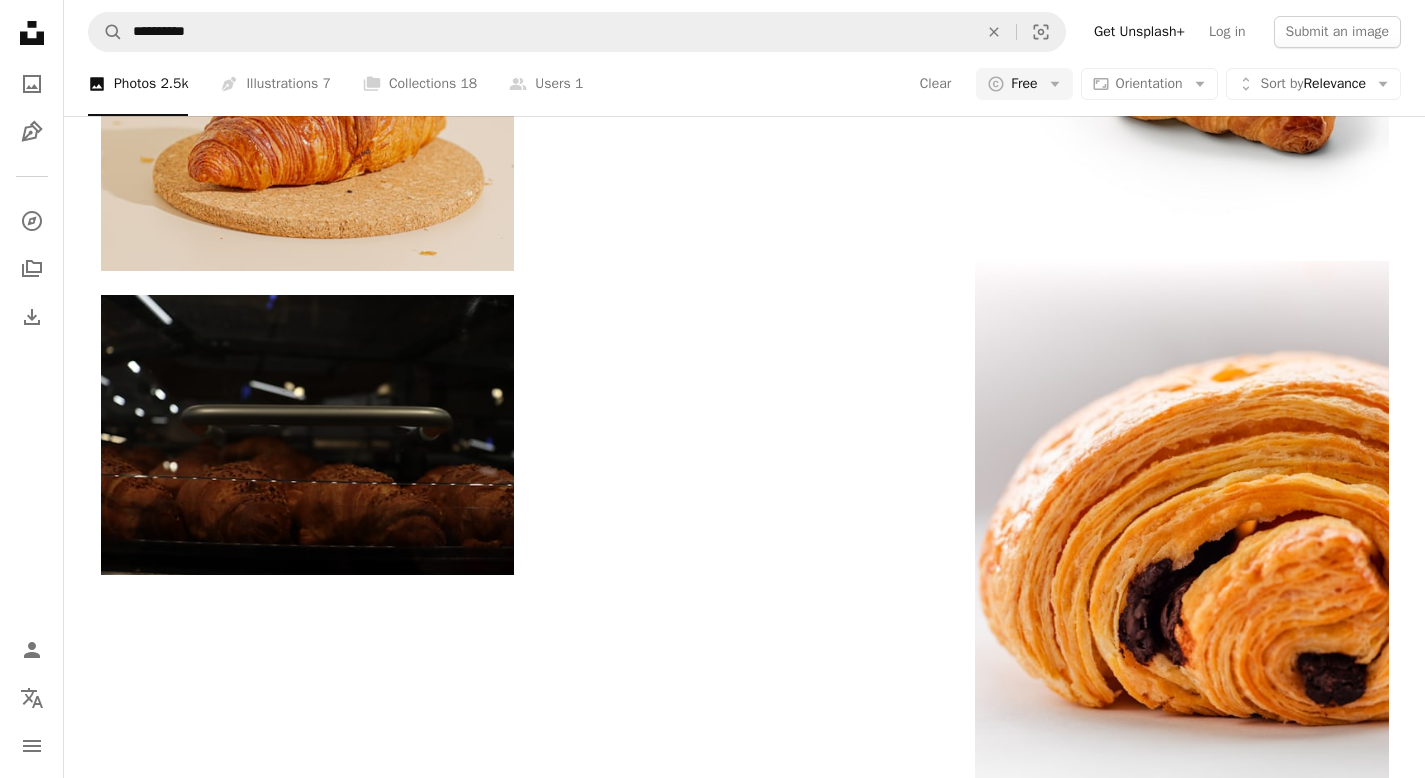 scroll, scrollTop: 779, scrollLeft: 0, axis: vertical 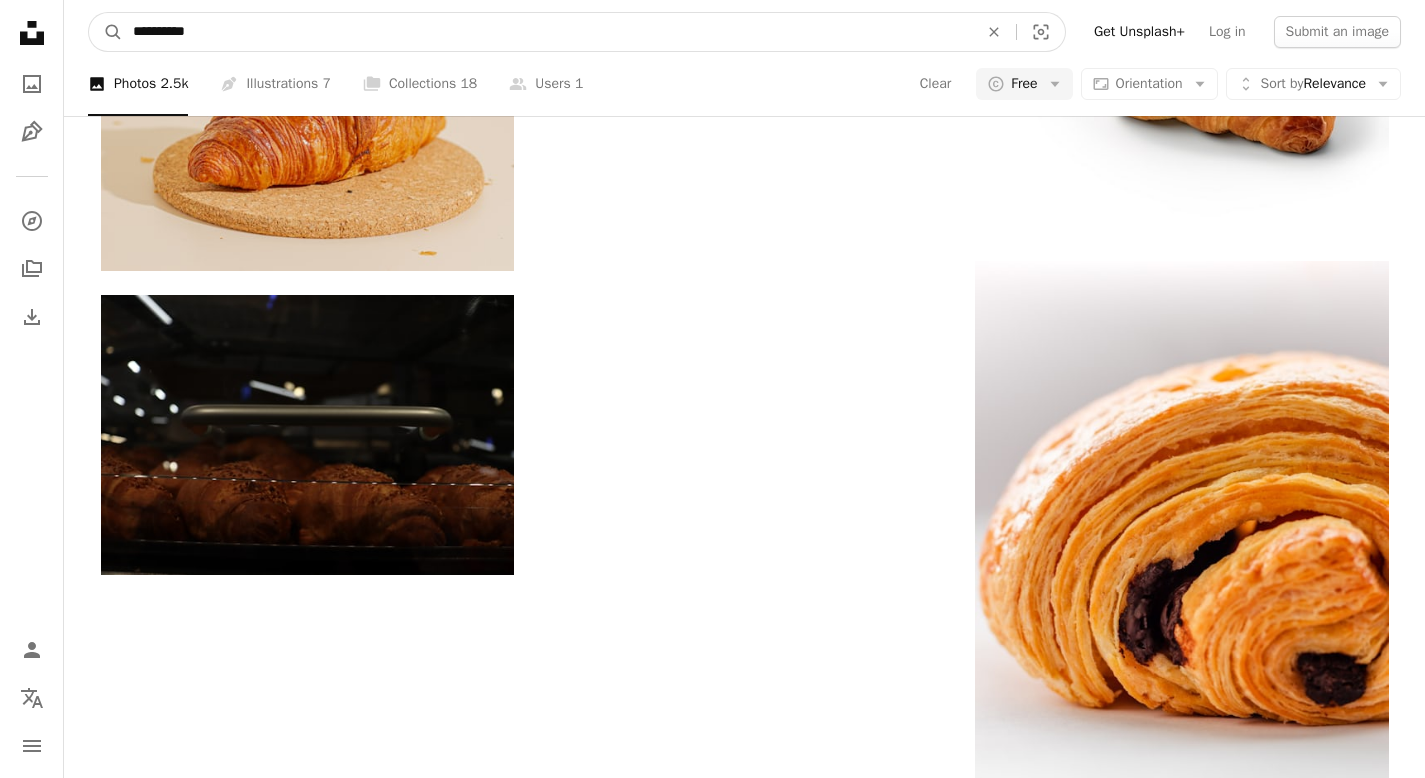 click on "**********" at bounding box center (547, 32) 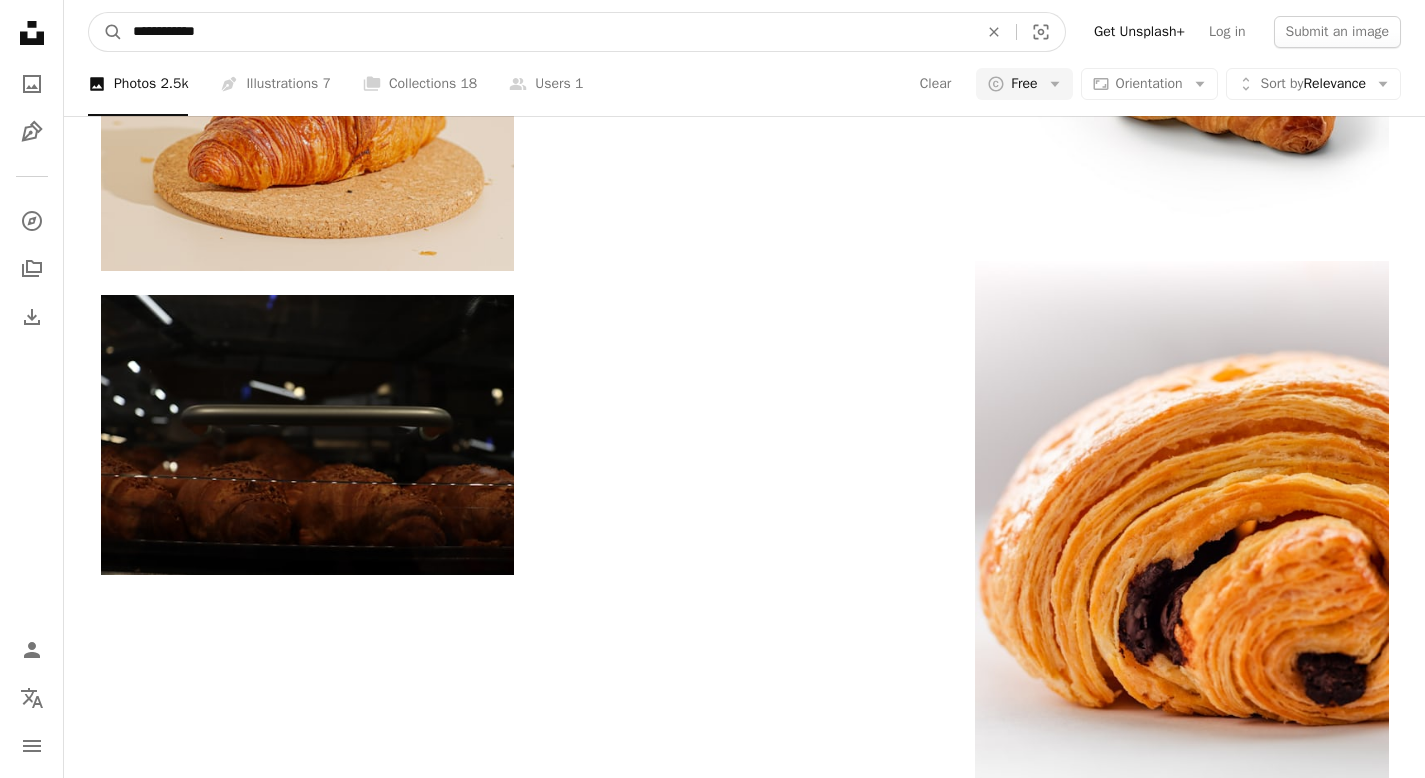 type on "**********" 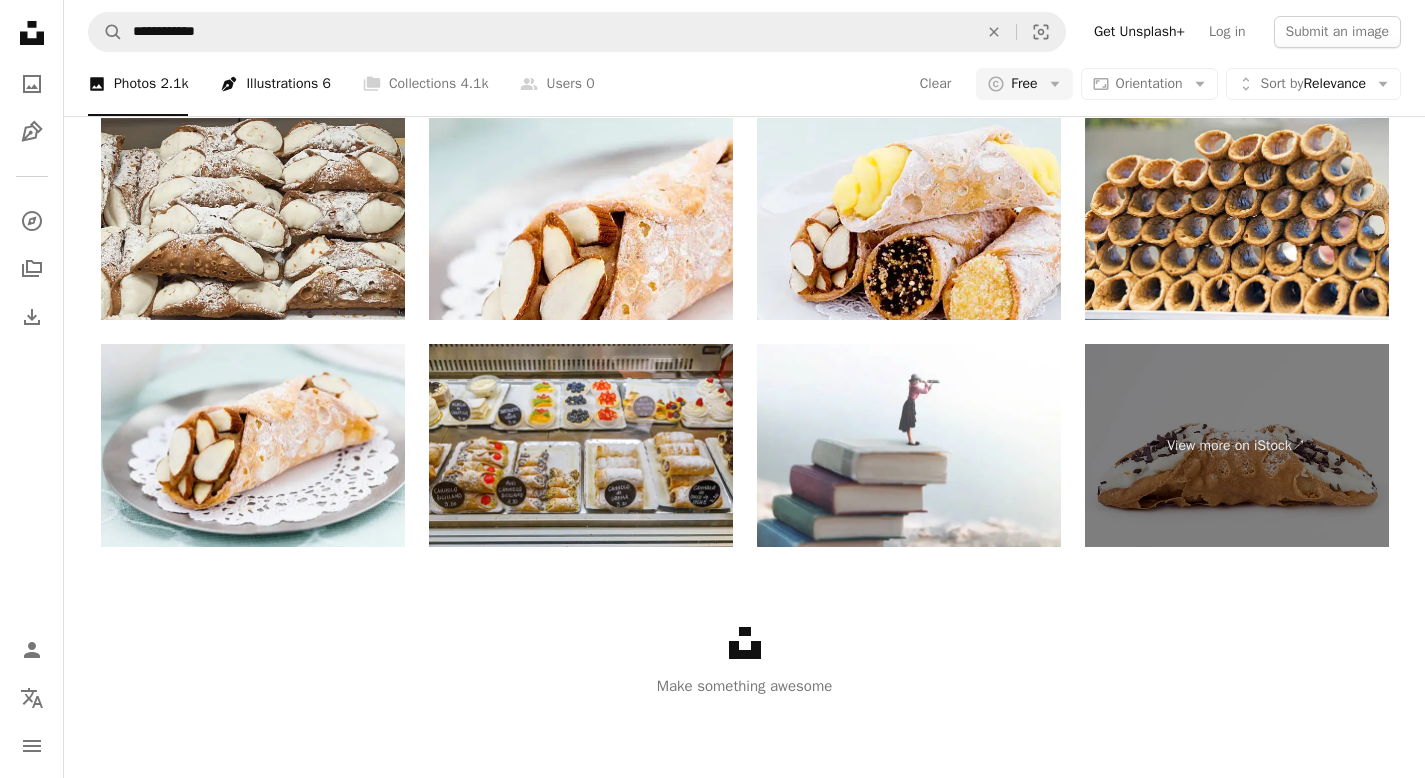 scroll, scrollTop: 0, scrollLeft: 0, axis: both 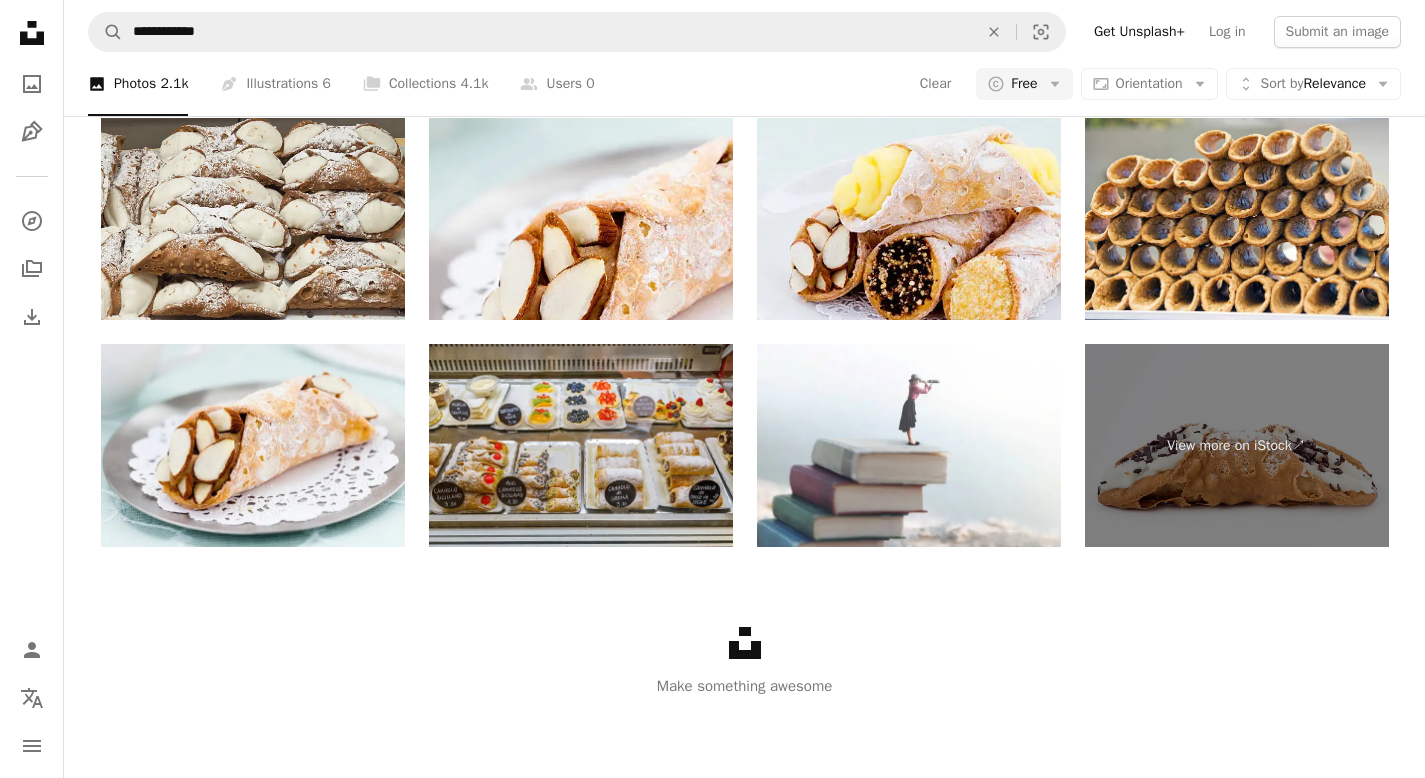 click on "food" at bounding box center (173, -3627) 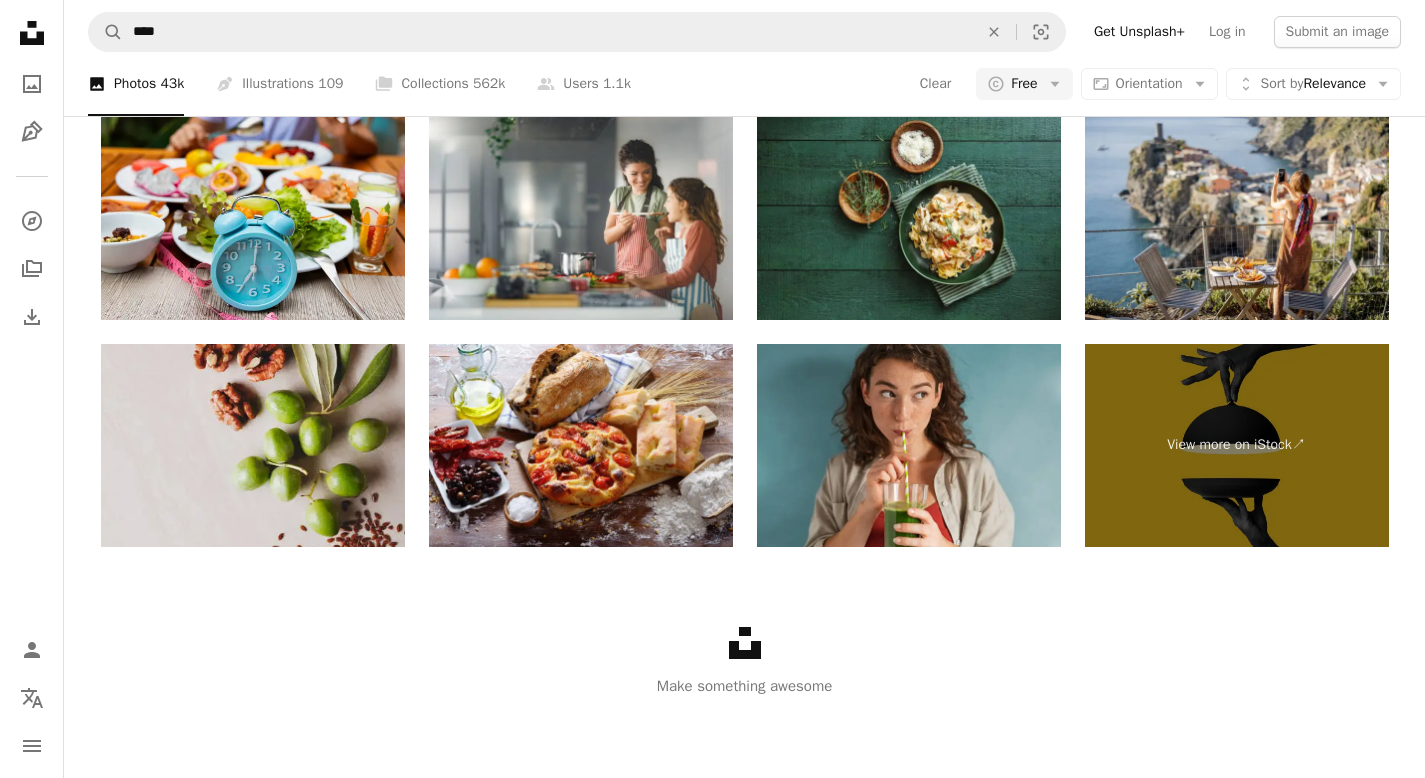 scroll, scrollTop: 0, scrollLeft: 0, axis: both 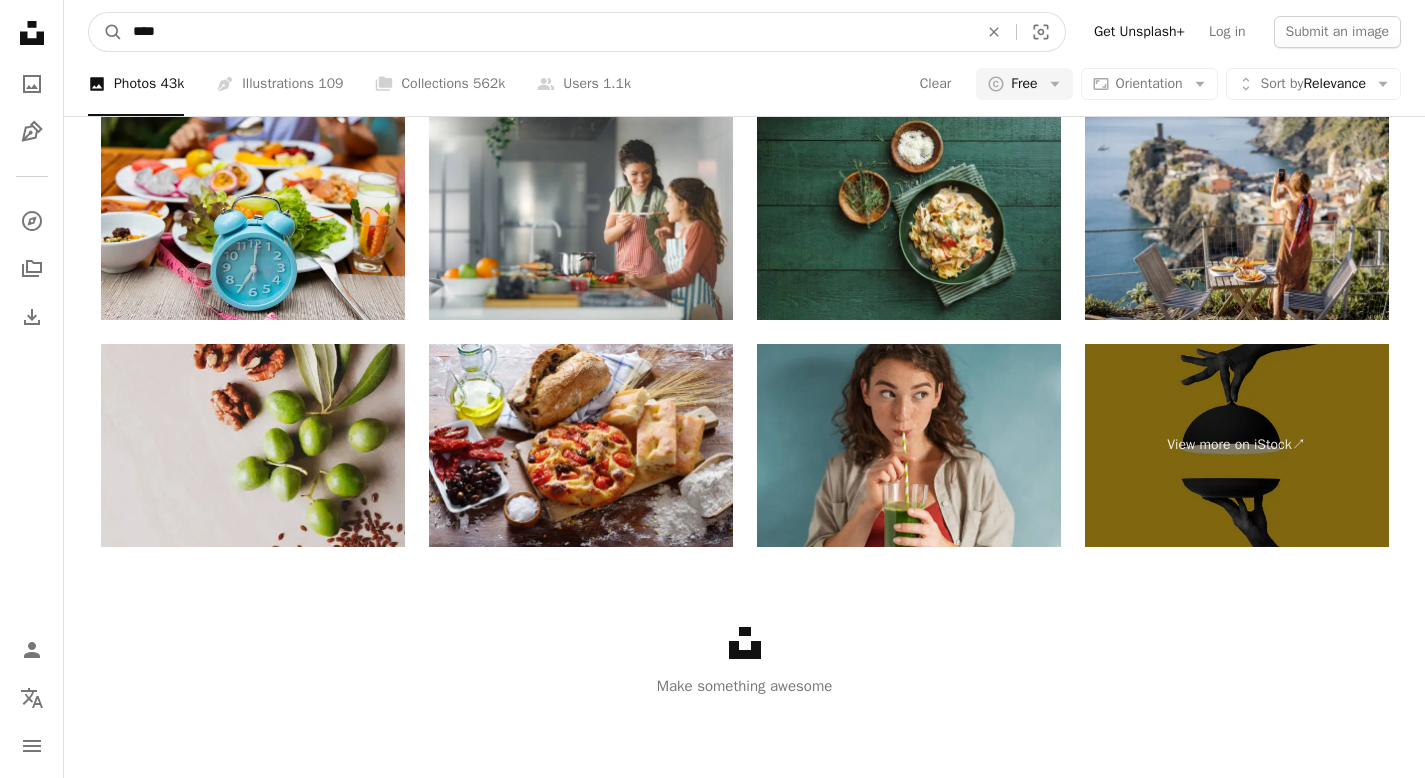 click on "****" at bounding box center (547, 32) 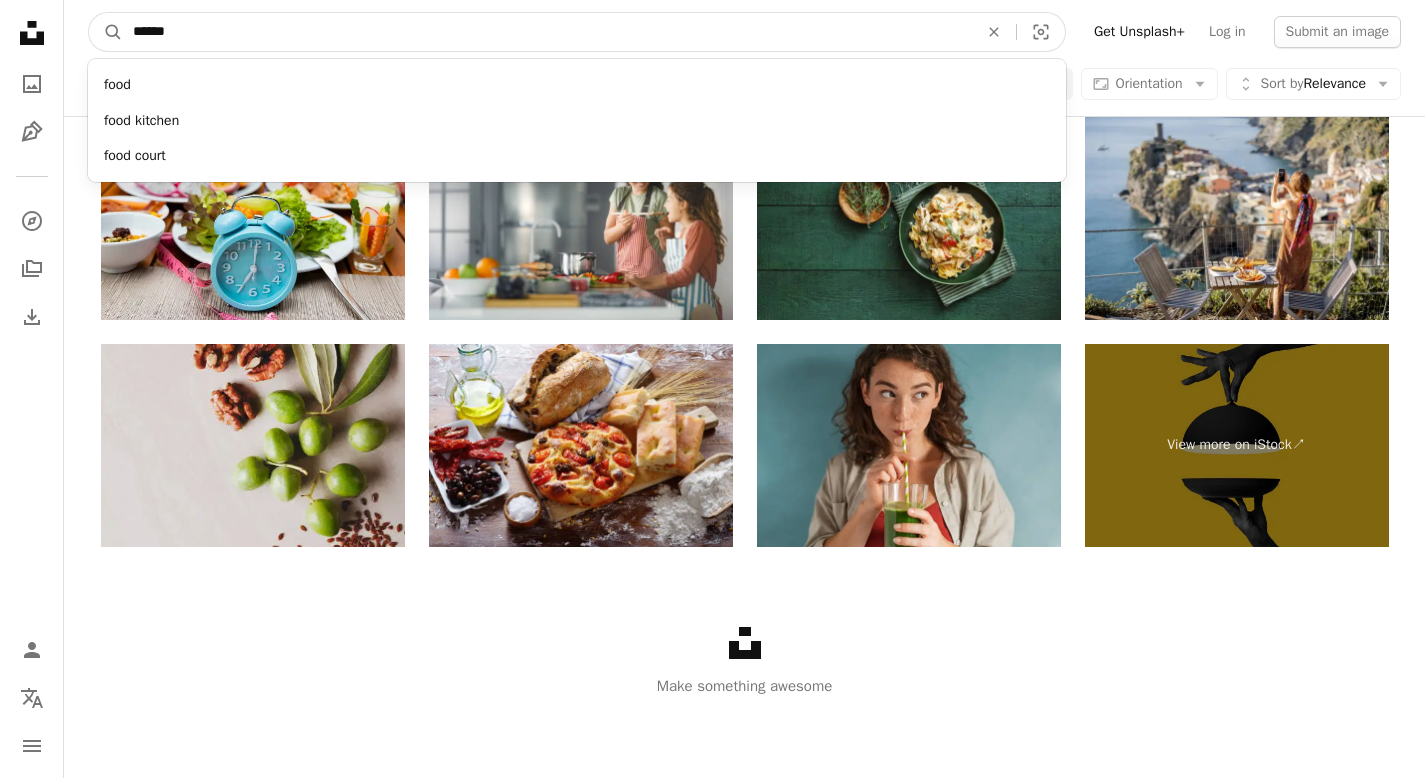 type on "*******" 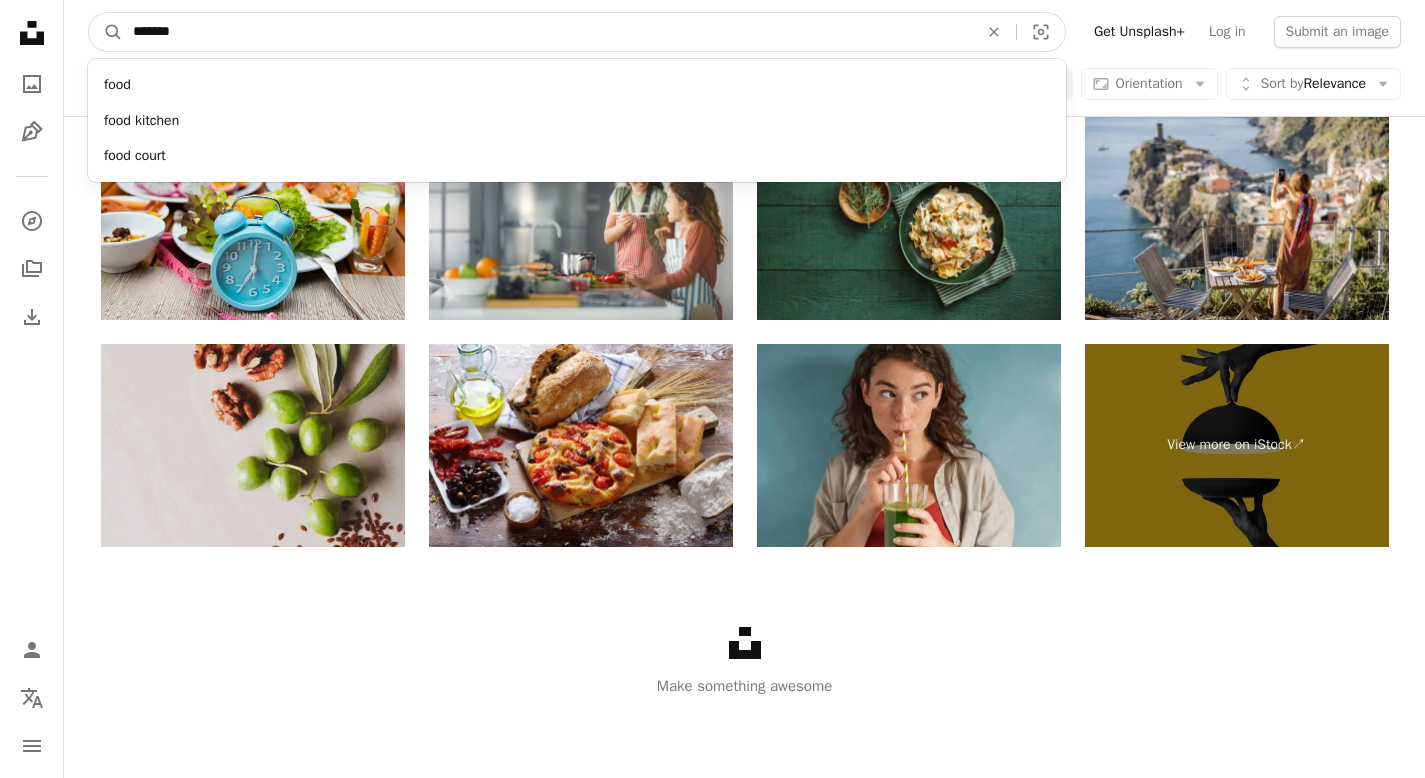 click on "A magnifying glass" at bounding box center [106, 32] 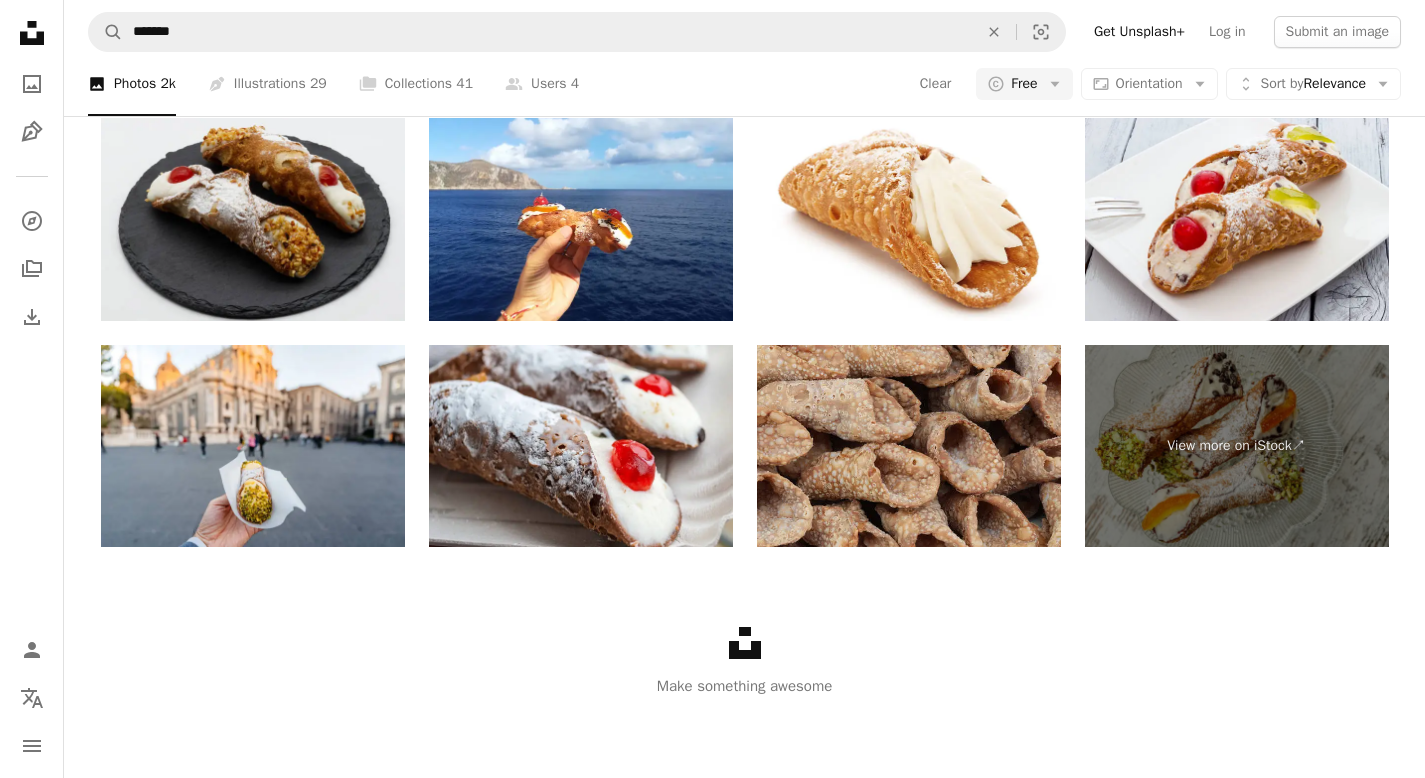 scroll, scrollTop: 3566, scrollLeft: 0, axis: vertical 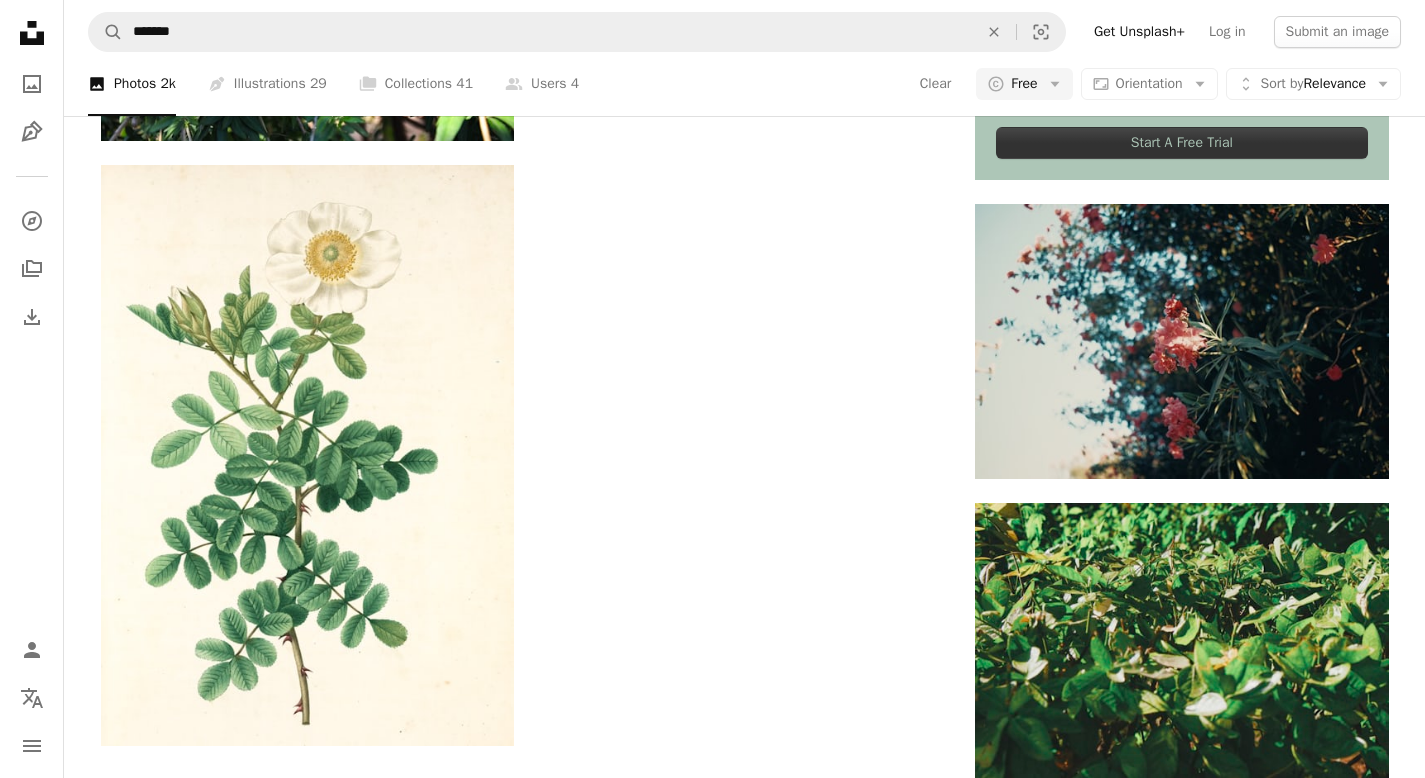 click at bounding box center (744, -6708) 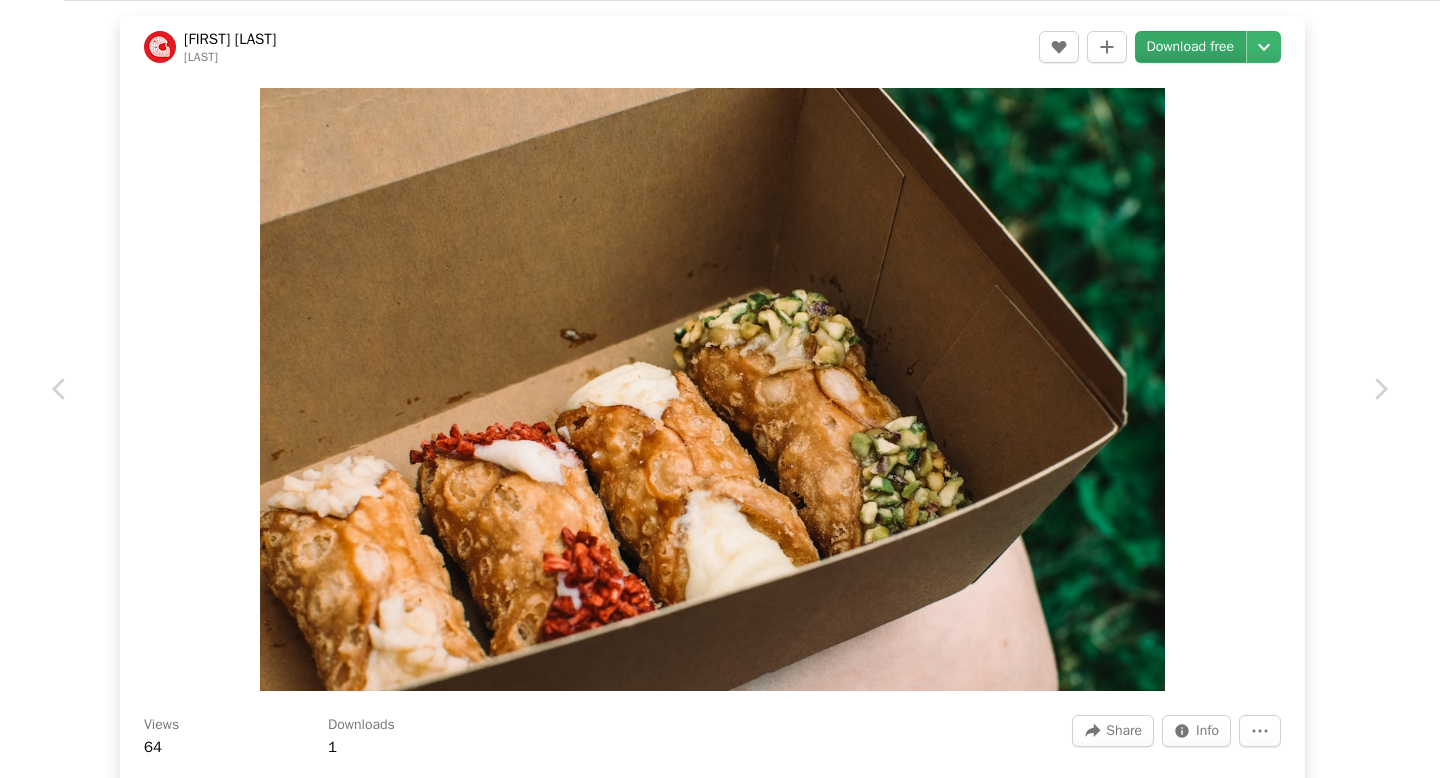 click on "Download free" at bounding box center [1191, 47] 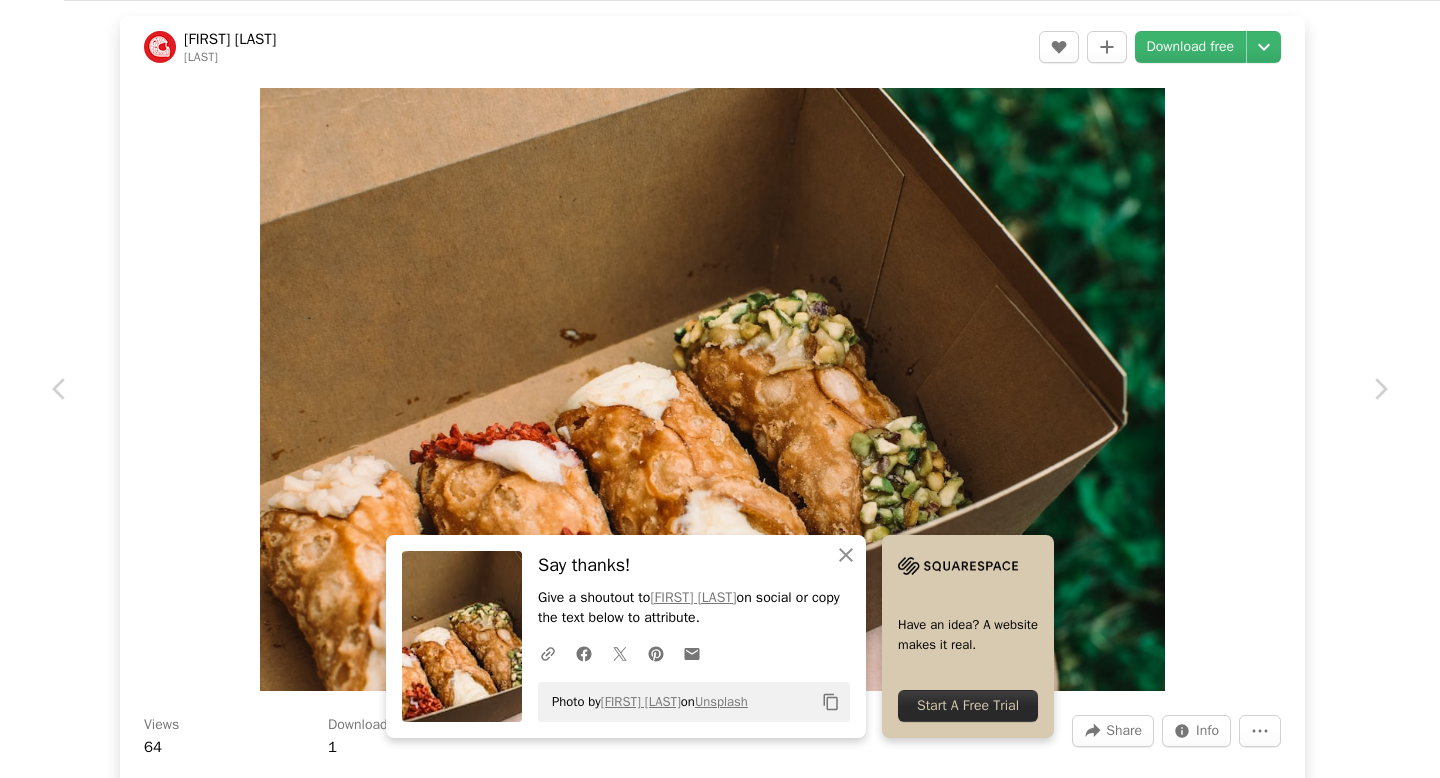 click on "An X shape Chevron left Chevron right An X shape Close Say thanks! Give a shoutout to [FIRST] [LAST] on social or copy the text below to attribute. A URL sharing icon (chains) Facebook icon X (formerly Twitter) icon Pinterest icon An envelope Photo by [FIRST] [LAST] on Unsplash
Copy content Have an idea? A website makes it real. Start A Free Trial [FIRST] [LAST] [LAST] A heart A plus sign Download free Chevron down Zoom in Views 64 Downloads 1 A forward-right arrow Share Info icon Info More Actions A map marker [CITY], [COUNTRY] Calendar outlined Published  2 days ago Camera NIKON CORPORATION, NIKON D3300 Safety Free to use under the Unsplash License city summer holiday breakfast vacation poland pastry warsaw italian pistachio capital cannoli warszawa polska food animal bread box bee meat Public domain images Browse premium related images on iStock  |  Save 20% with code UNSPLASH20  ↗ Related images A heart A plus sign [FIRST] [LAST] Available for hire Arrow pointing down For" at bounding box center [720, 389] 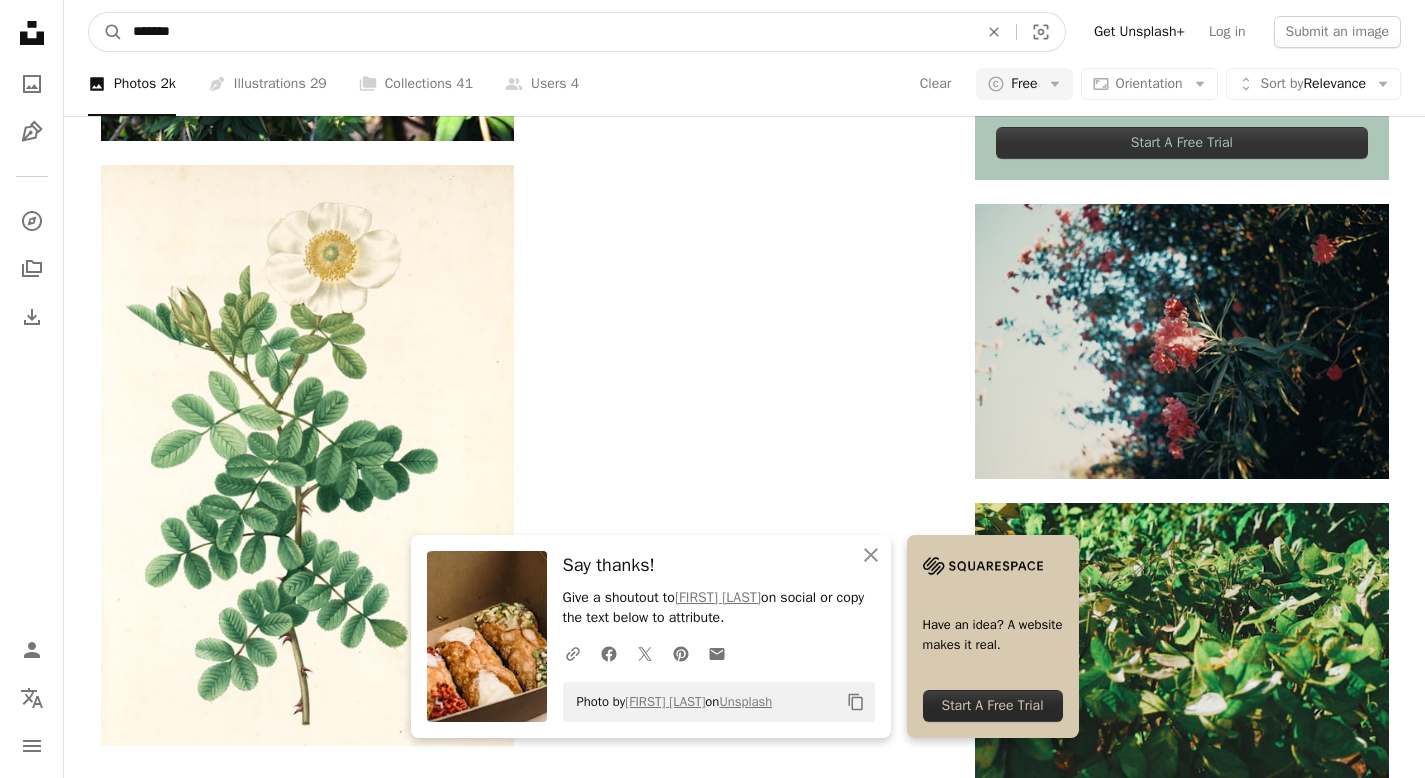 click on "*******" at bounding box center [547, 32] 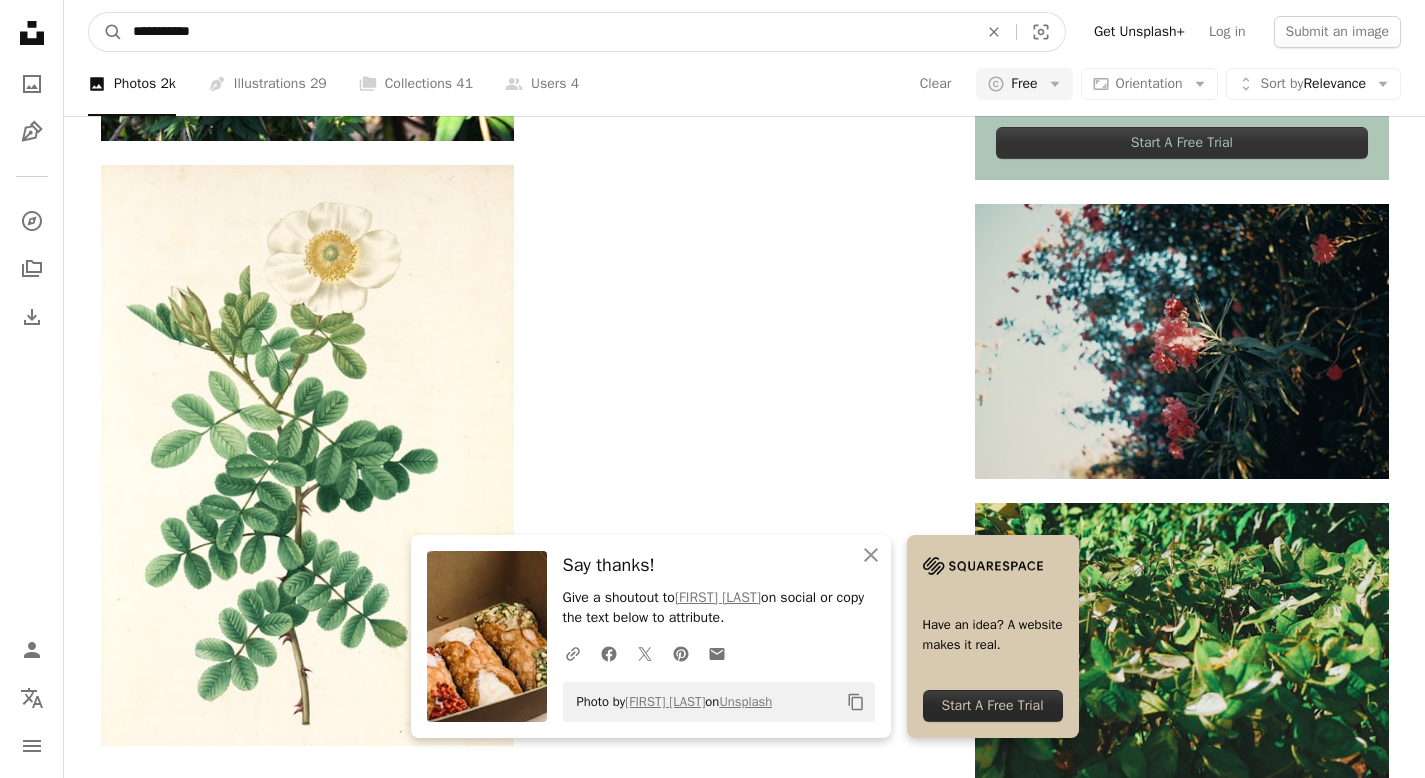 type on "**********" 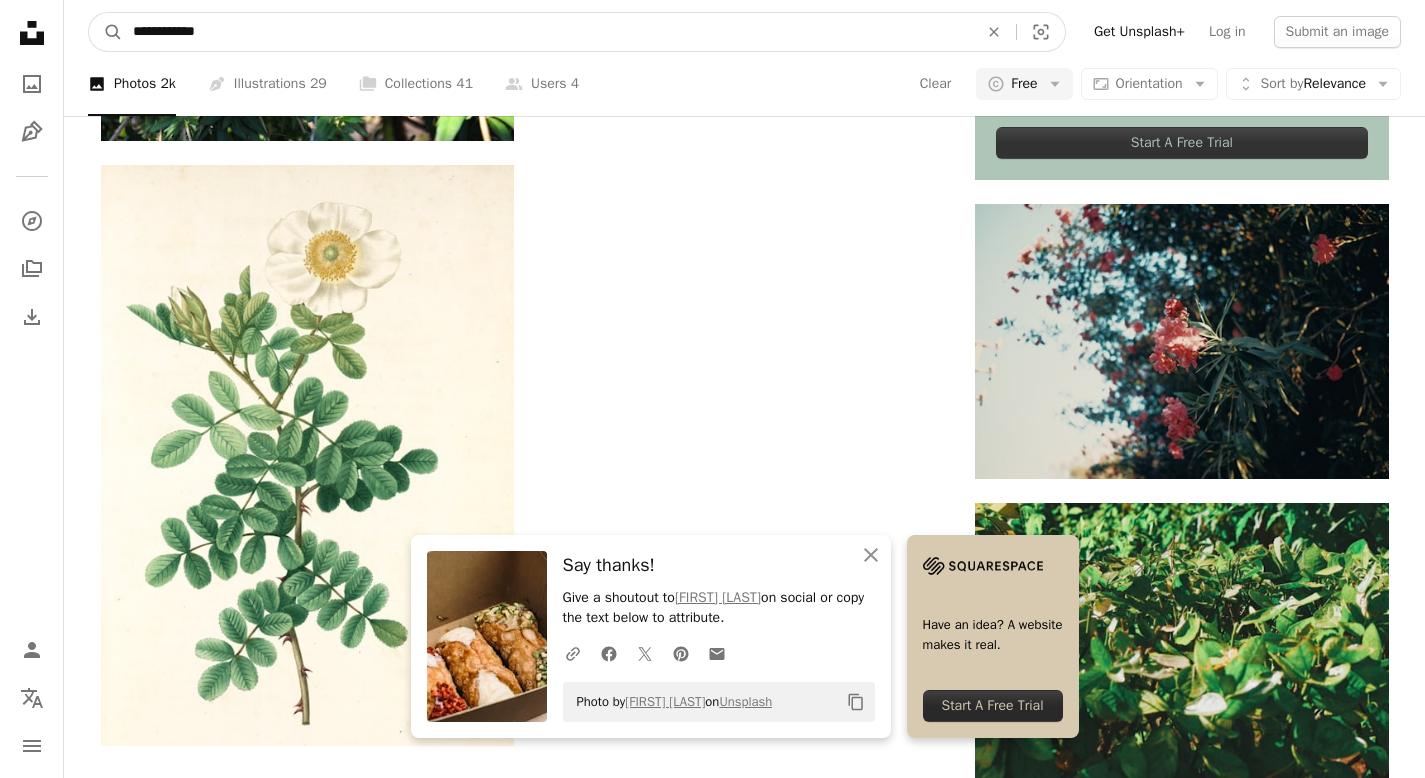 click on "A magnifying glass" at bounding box center (106, 32) 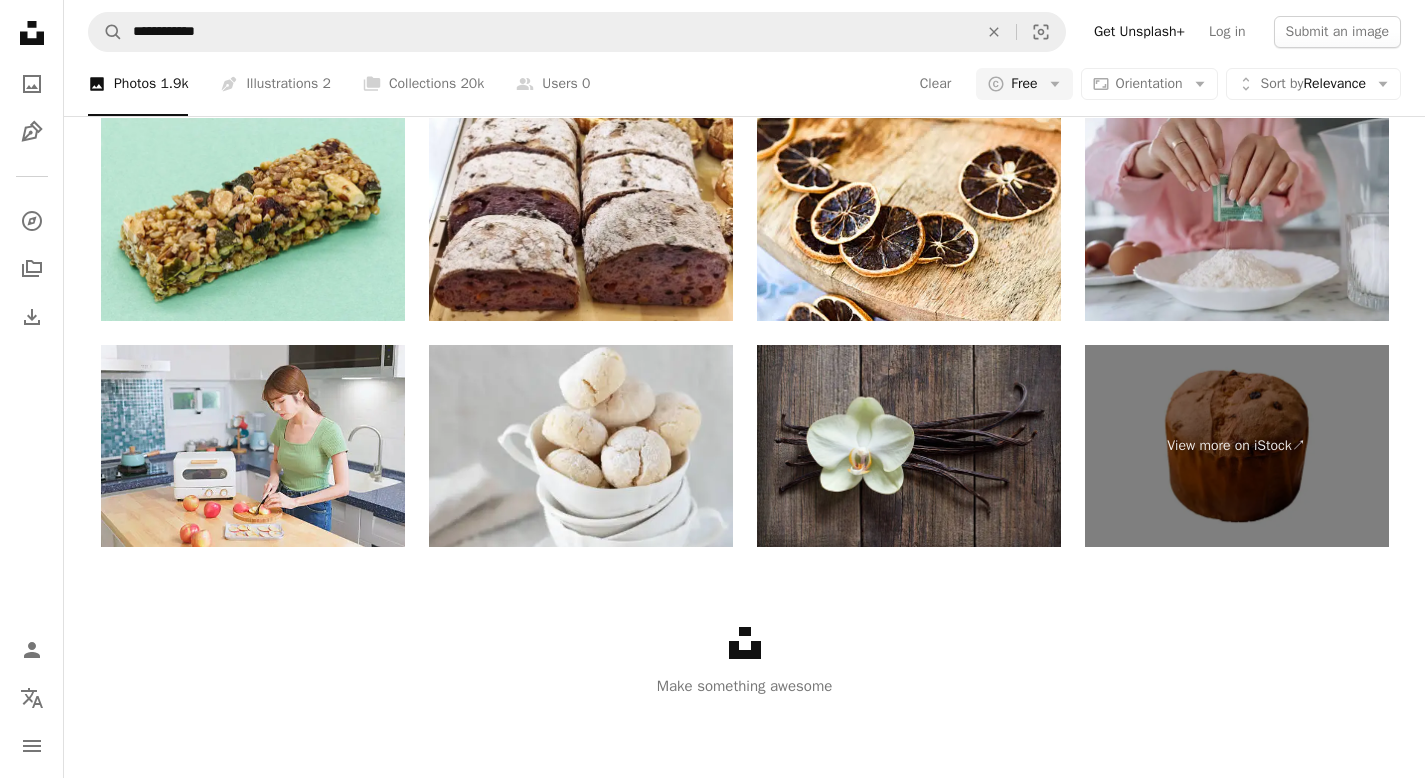 scroll, scrollTop: 2710, scrollLeft: 0, axis: vertical 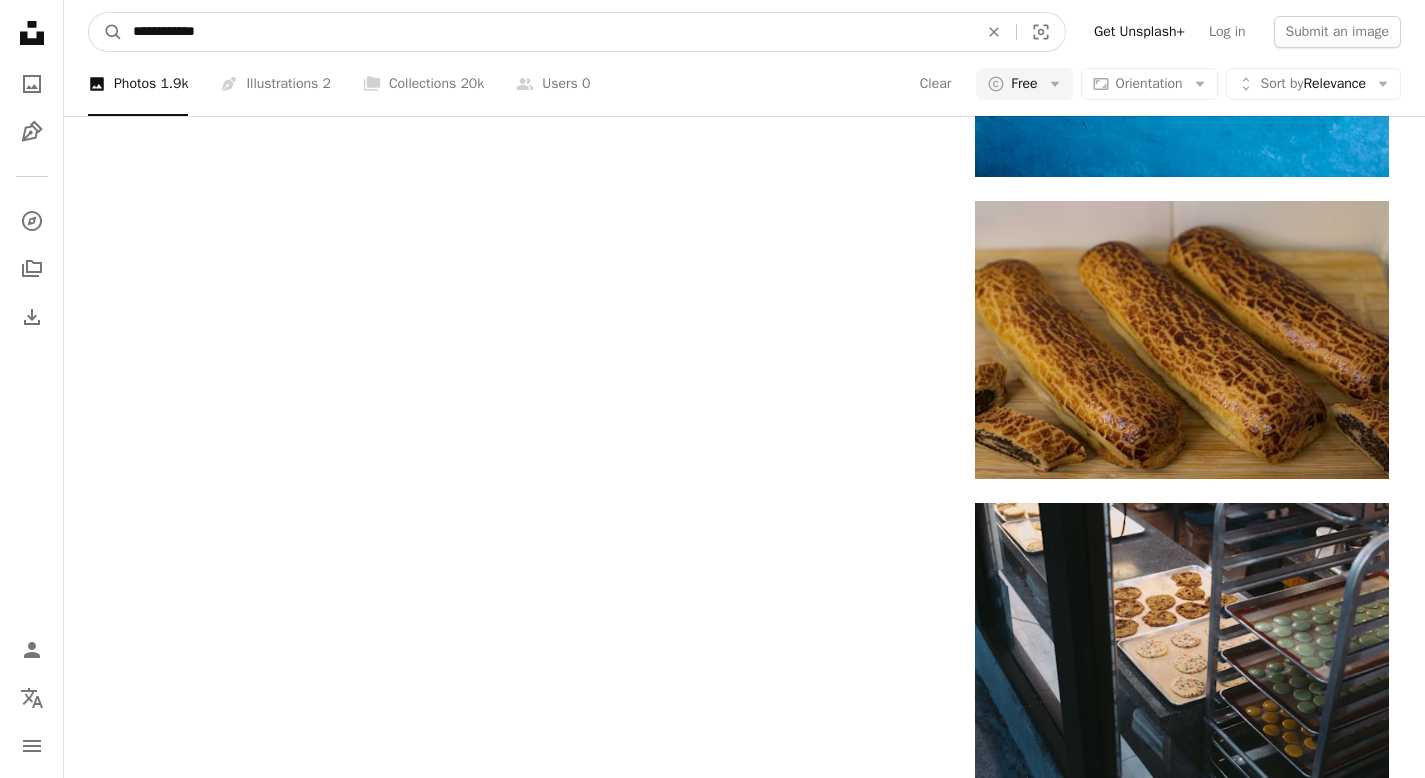 click on "**********" at bounding box center (547, 32) 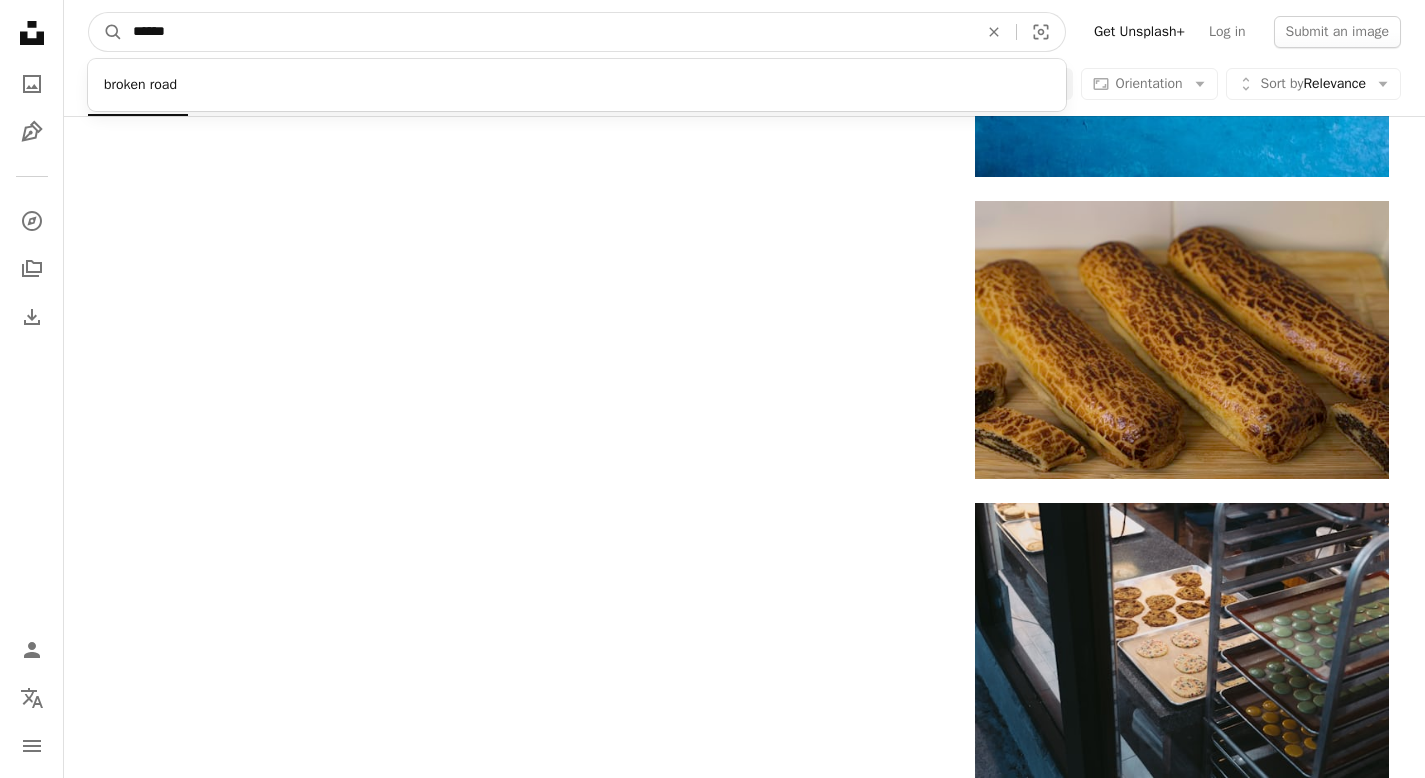 type on "*******" 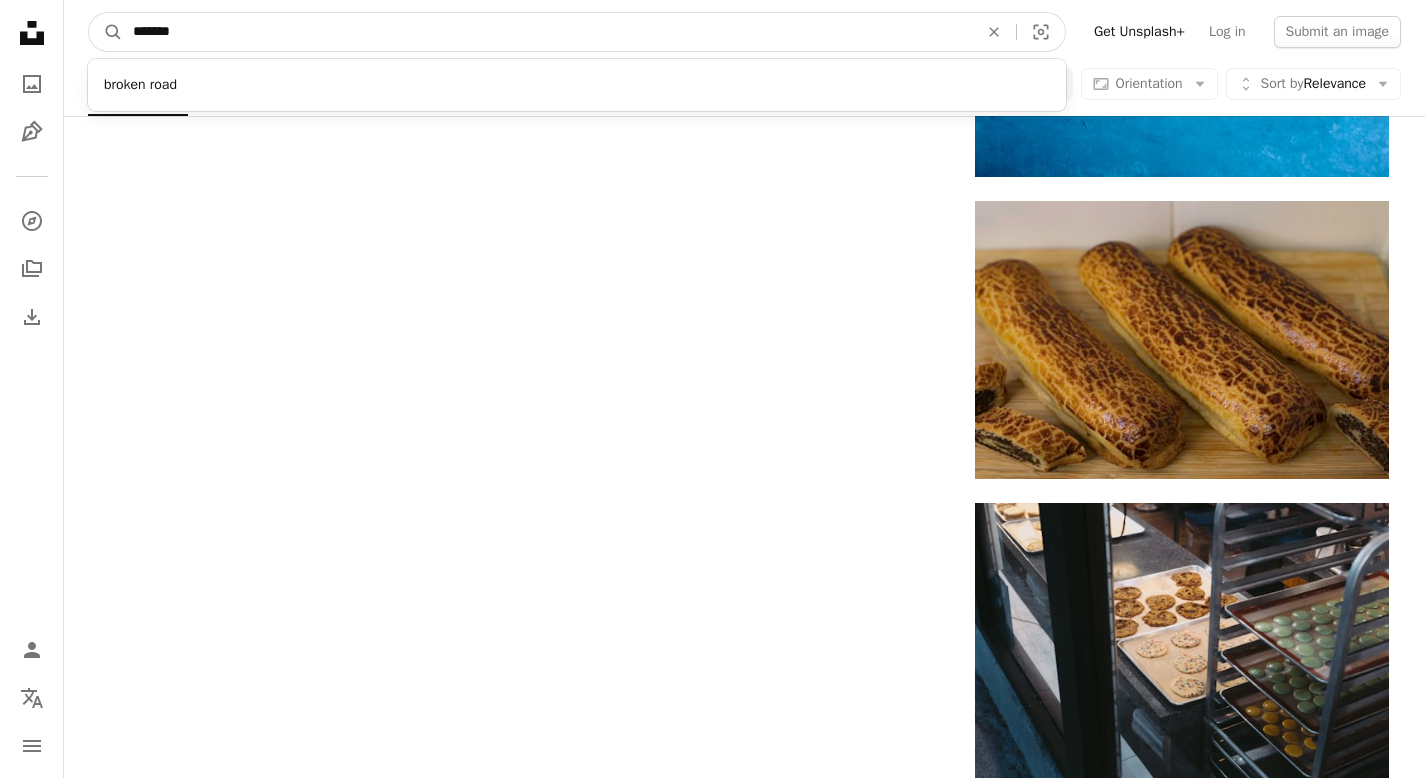 click on "A magnifying glass" at bounding box center (106, 32) 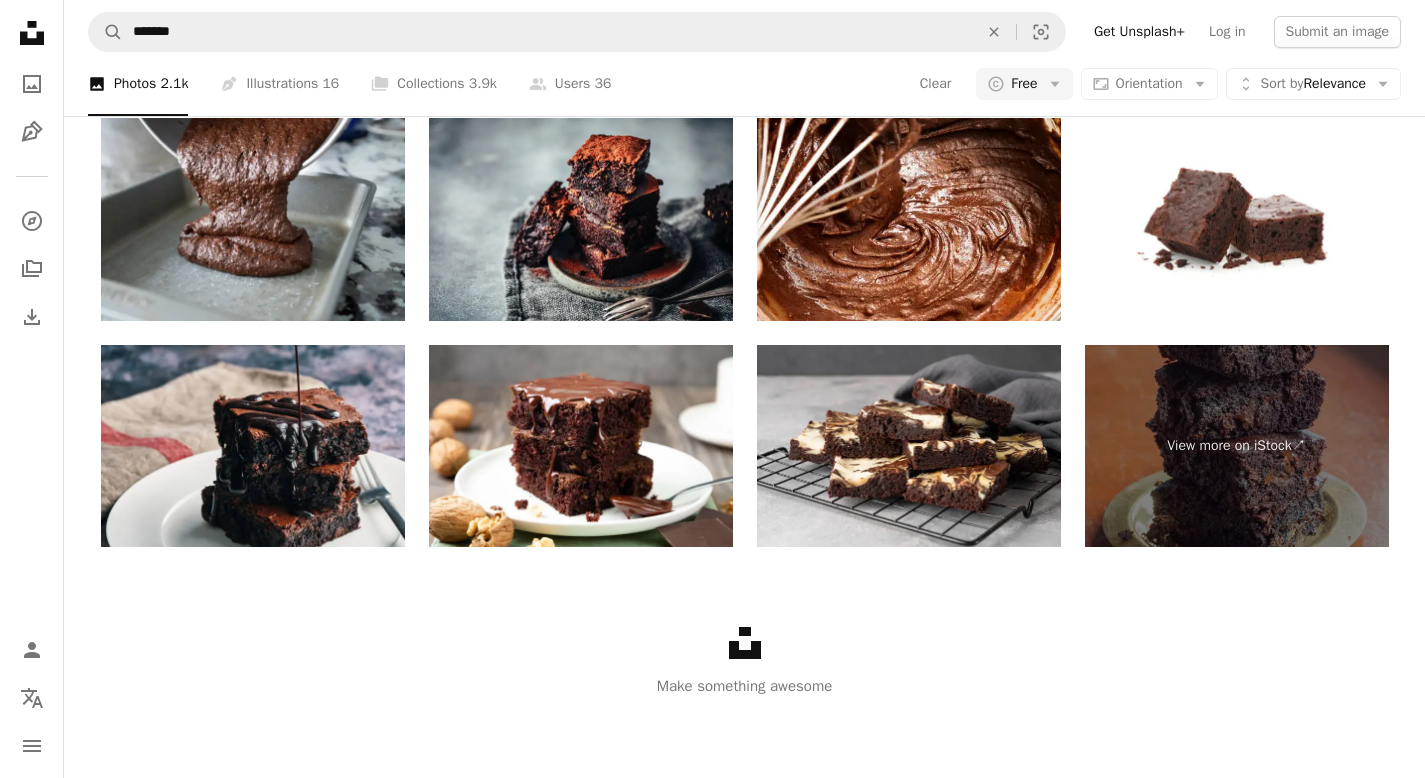 scroll, scrollTop: 4312, scrollLeft: 0, axis: vertical 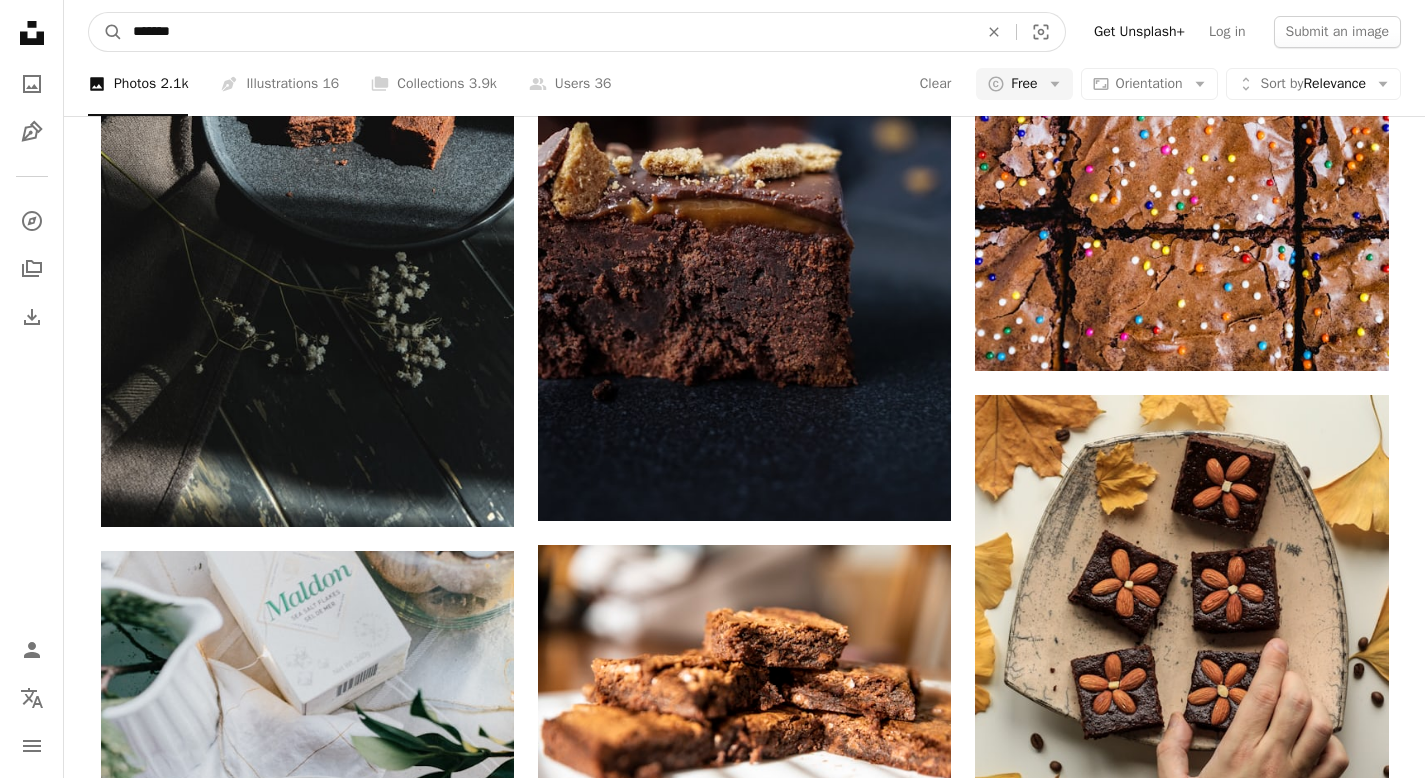 click on "*******" at bounding box center (547, 32) 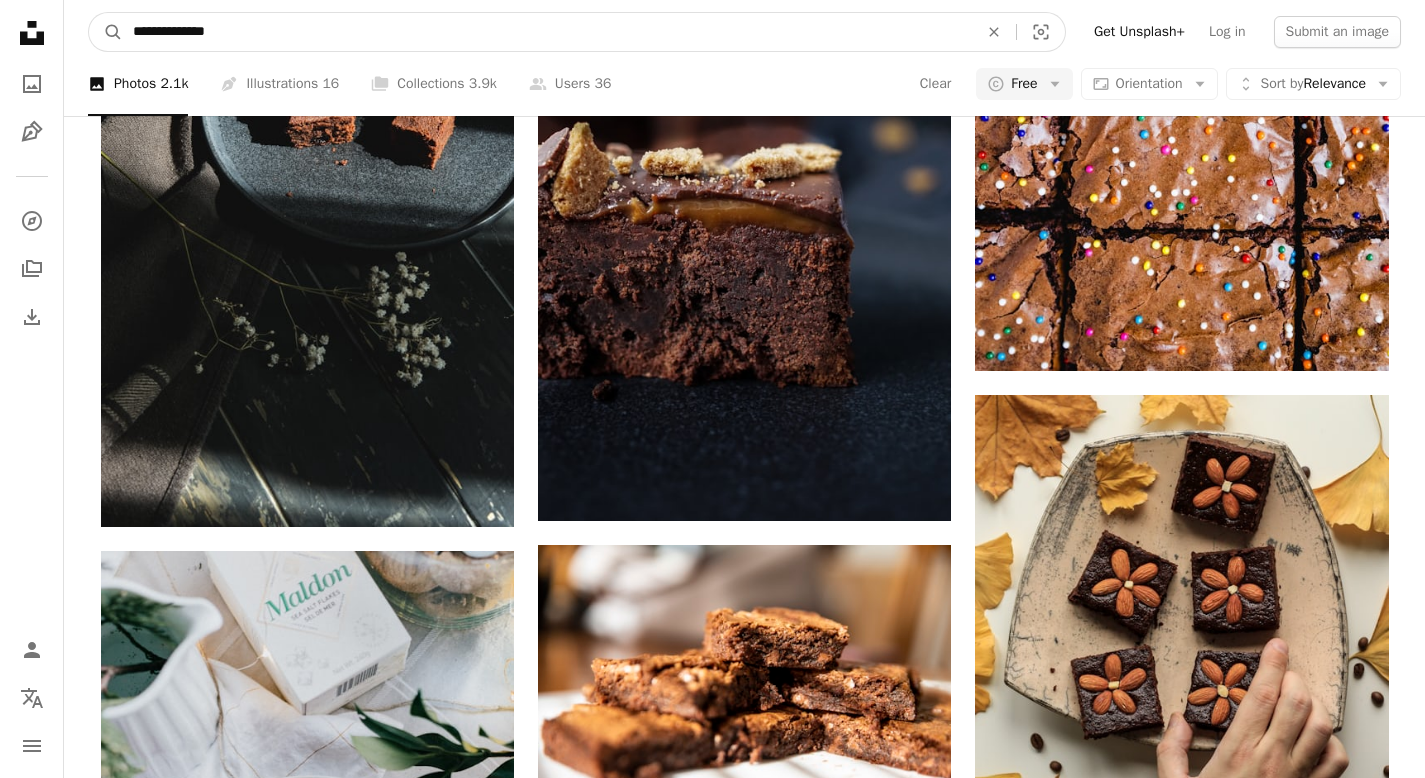 type on "**********" 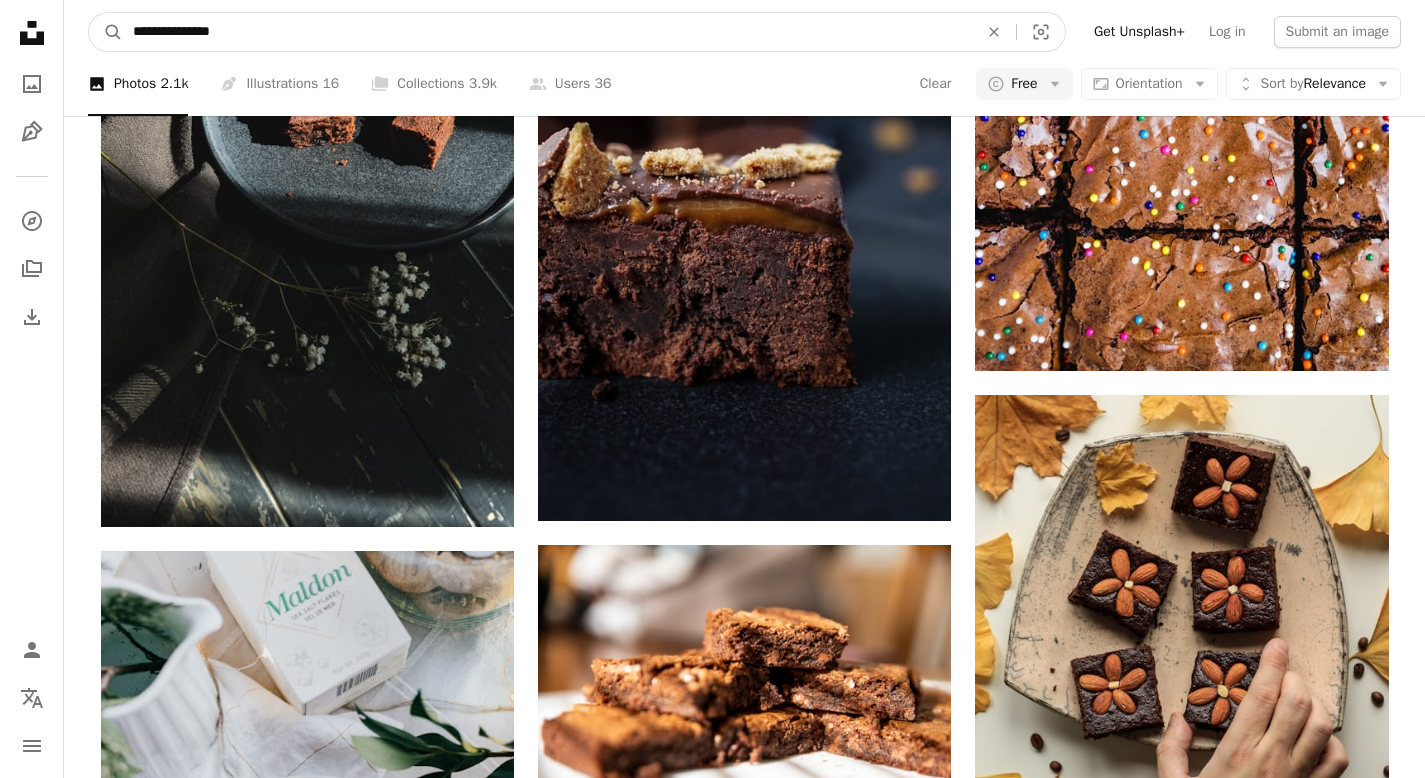 click on "A magnifying glass" at bounding box center [106, 32] 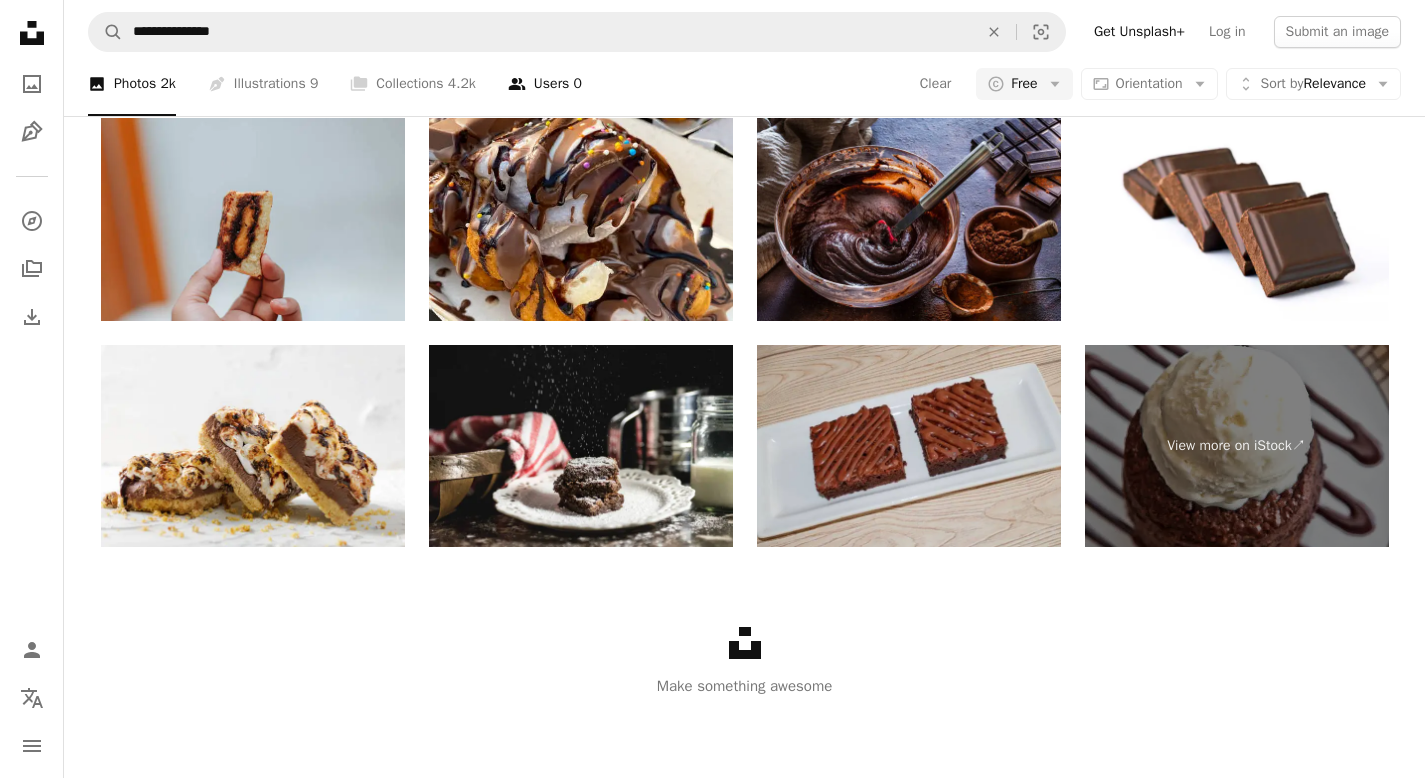 scroll, scrollTop: 0, scrollLeft: 0, axis: both 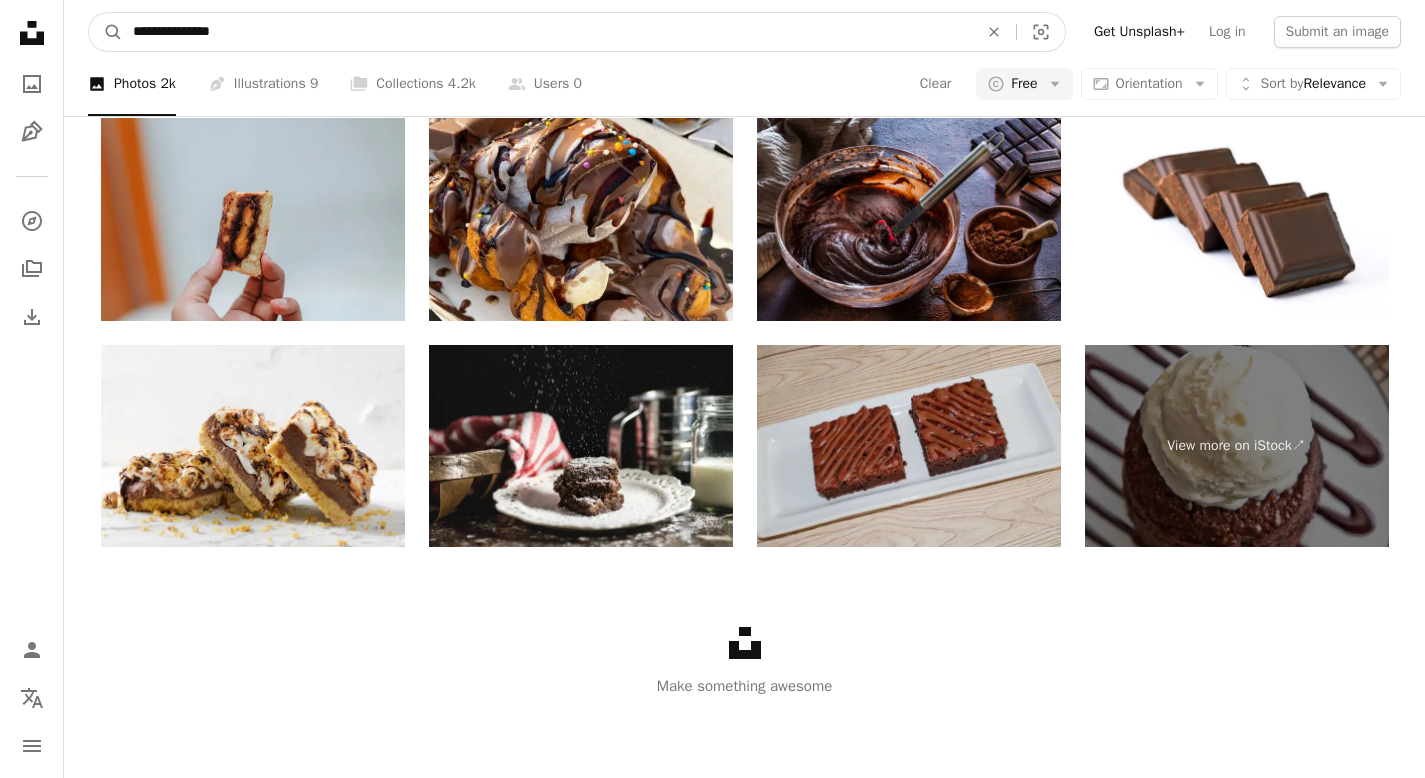 click on "**********" at bounding box center (547, 32) 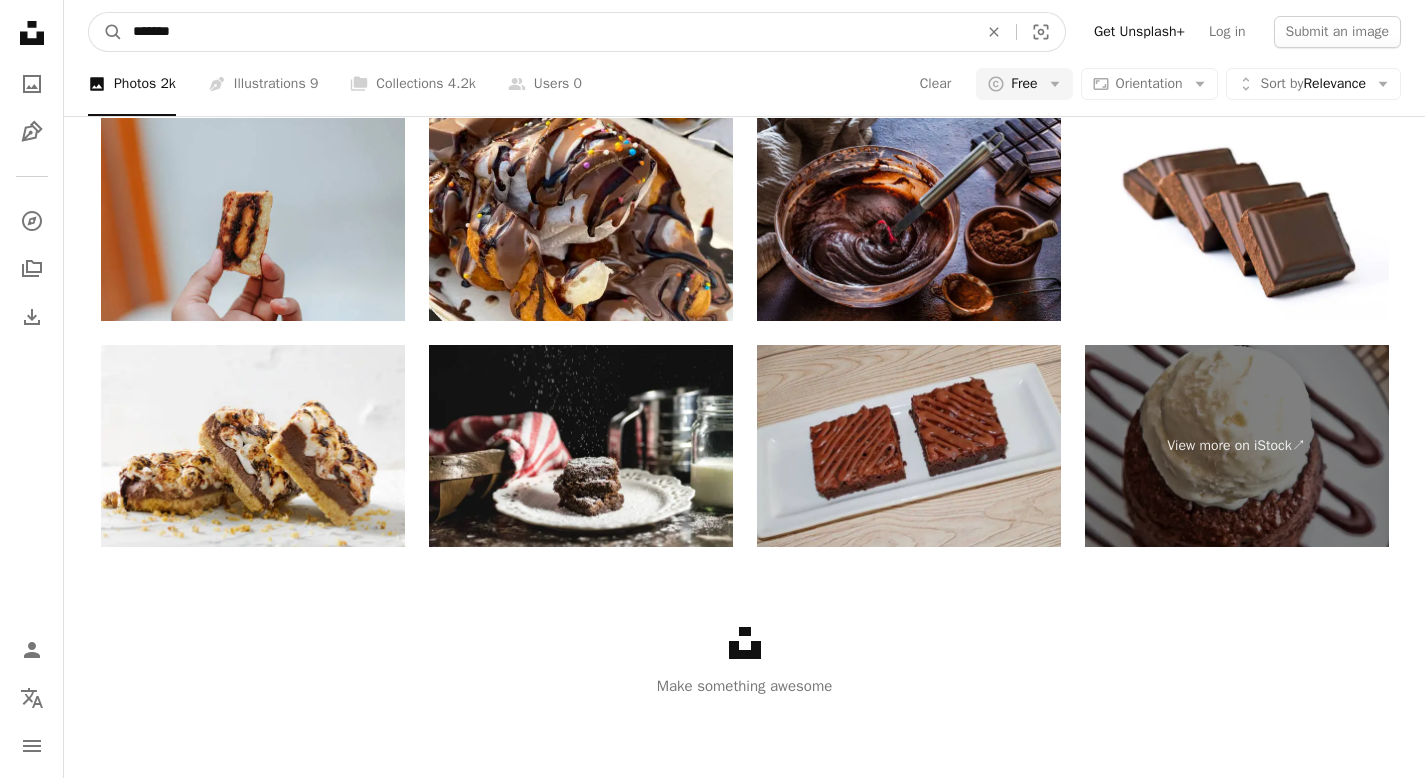 type on "*******" 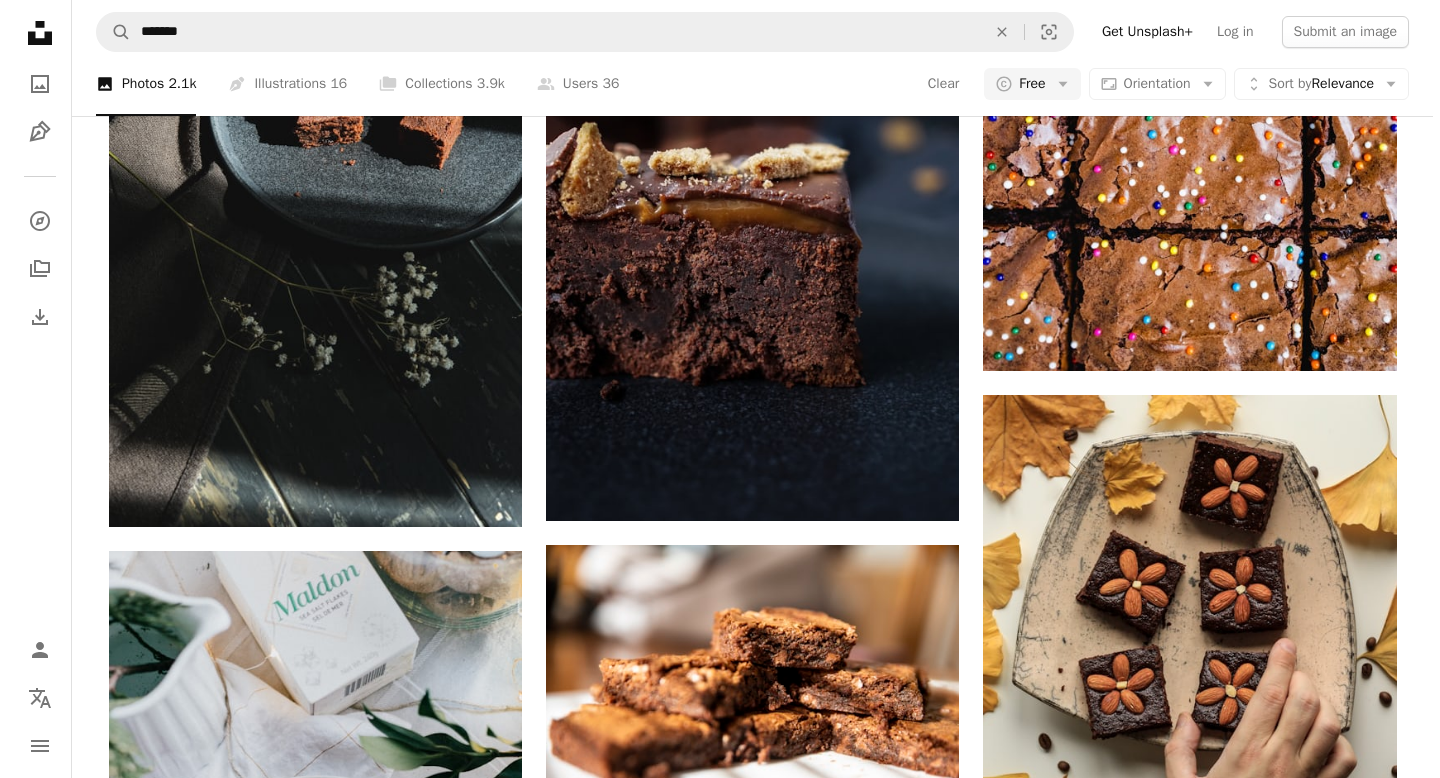 scroll, scrollTop: 447, scrollLeft: 0, axis: vertical 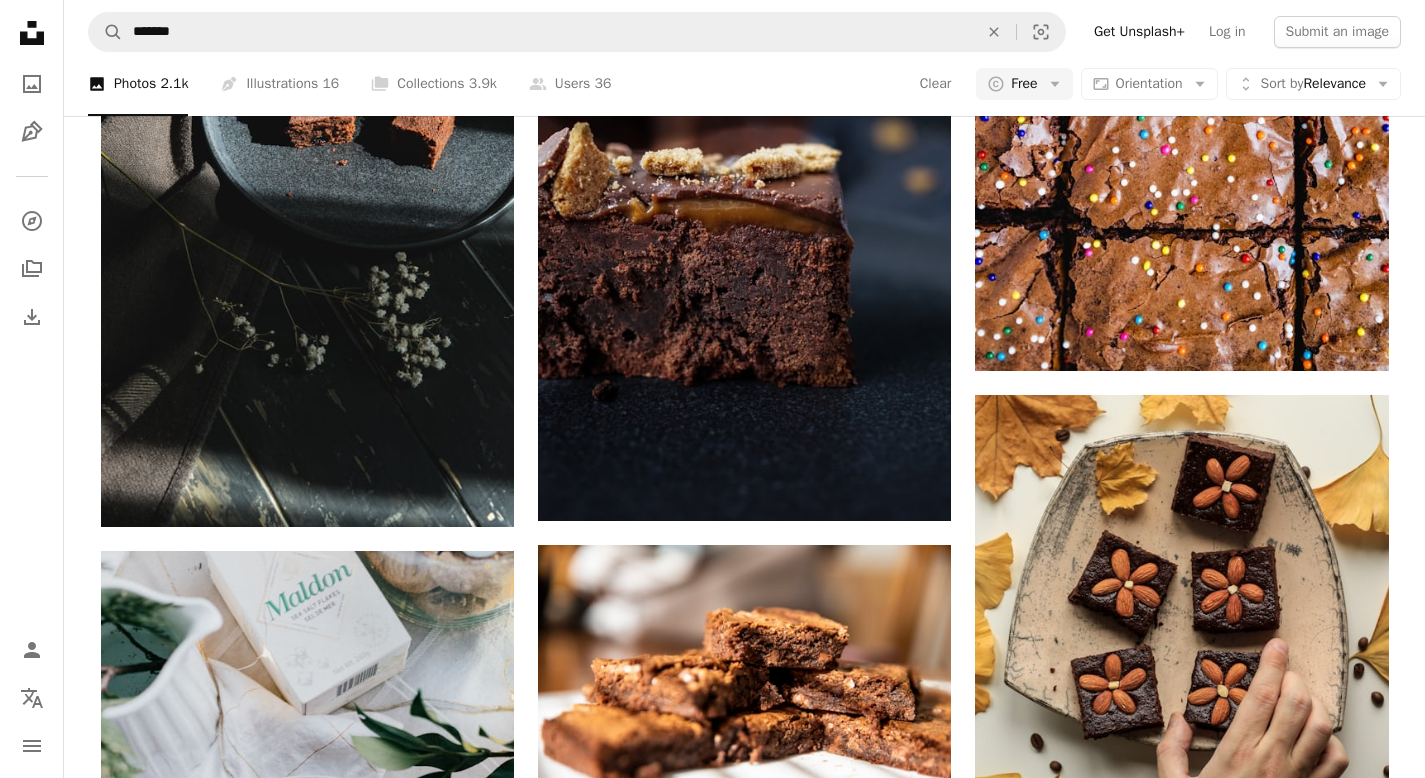 click at bounding box center [307, -11444] 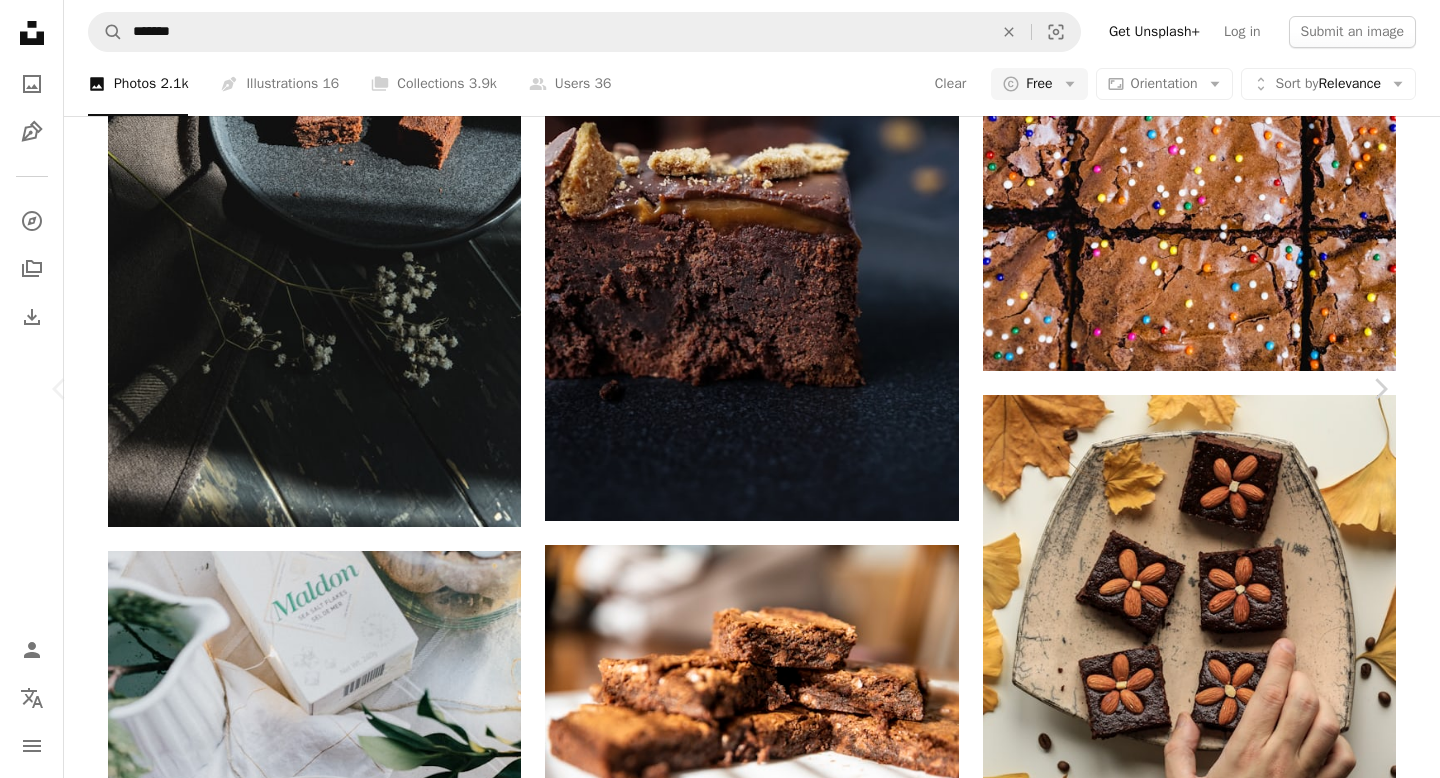 click on "Download free" at bounding box center (1191, 10026) 